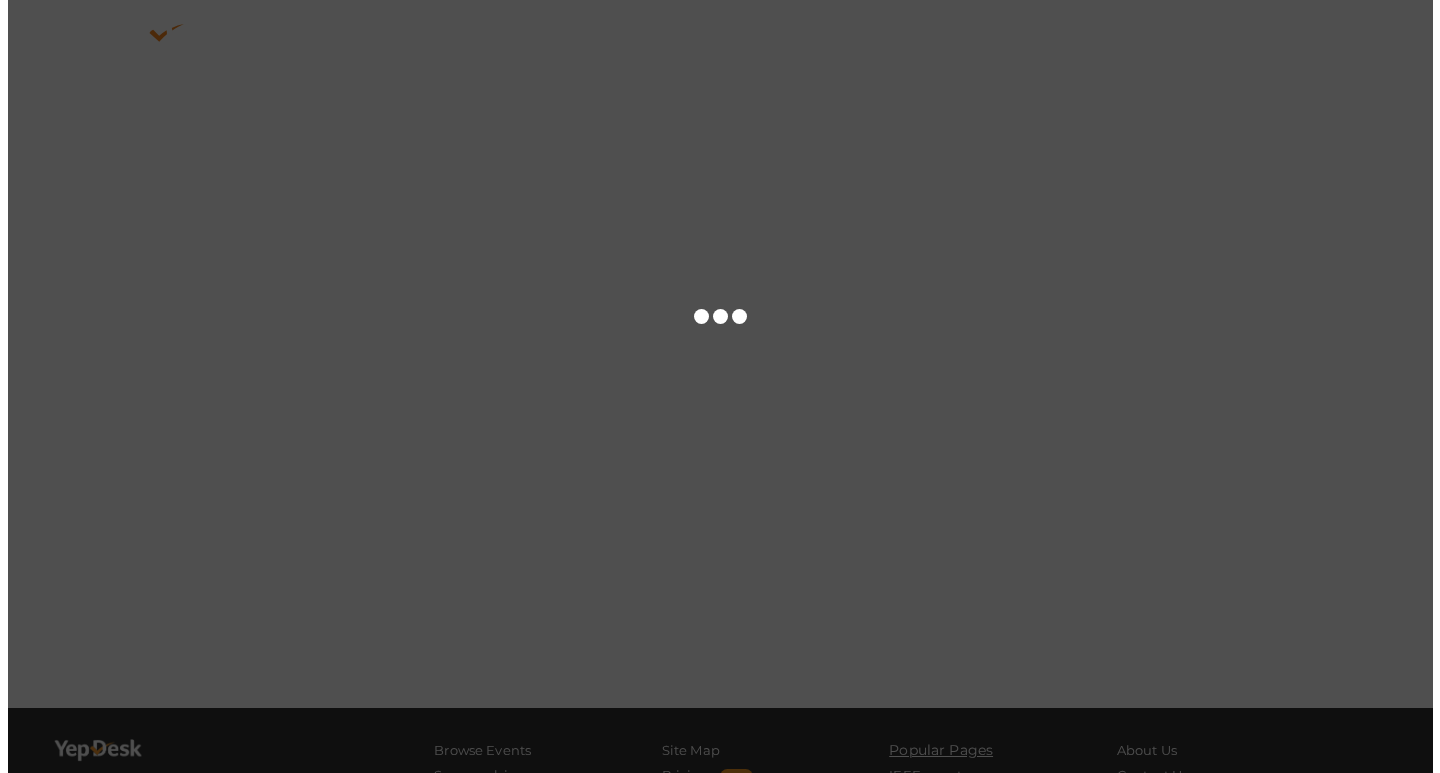 scroll, scrollTop: 0, scrollLeft: 0, axis: both 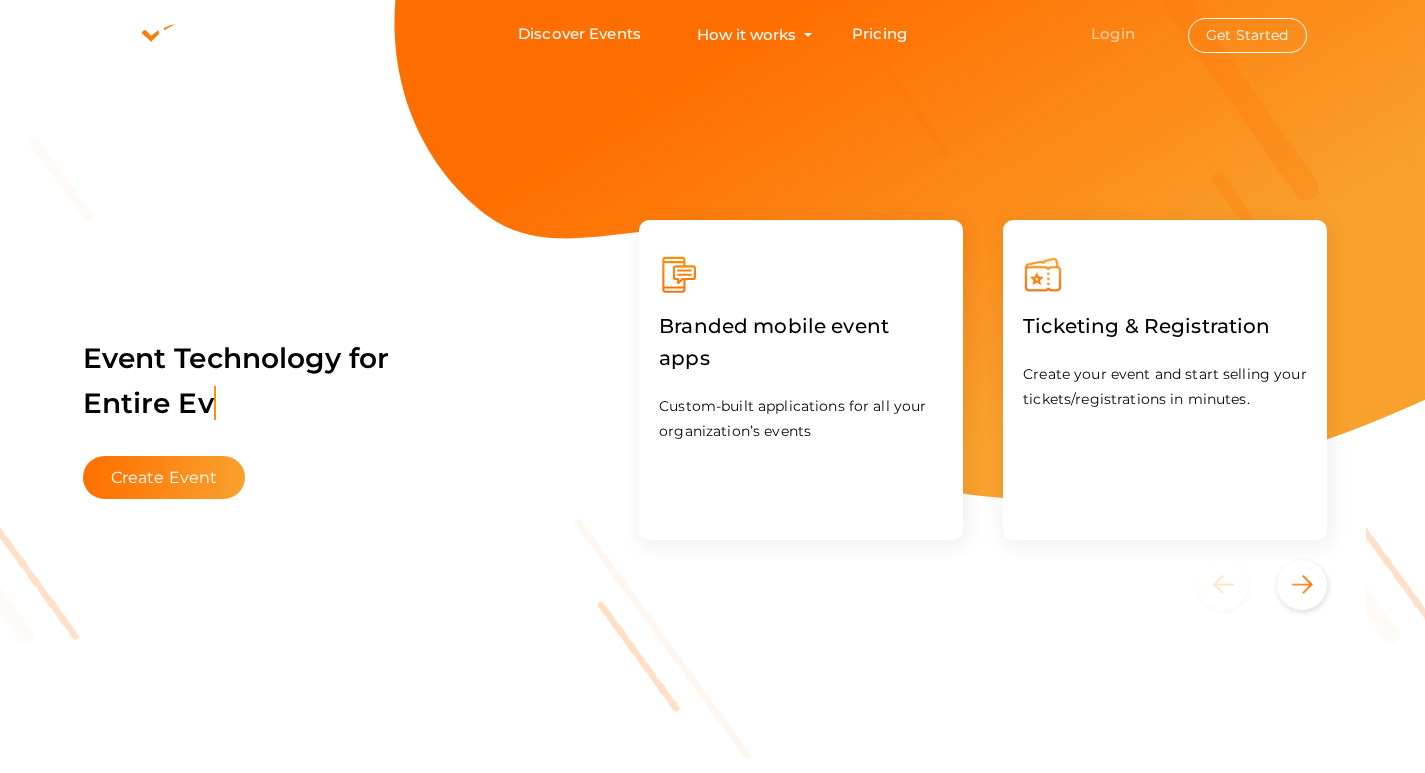 click on "Login" at bounding box center (1113, 33) 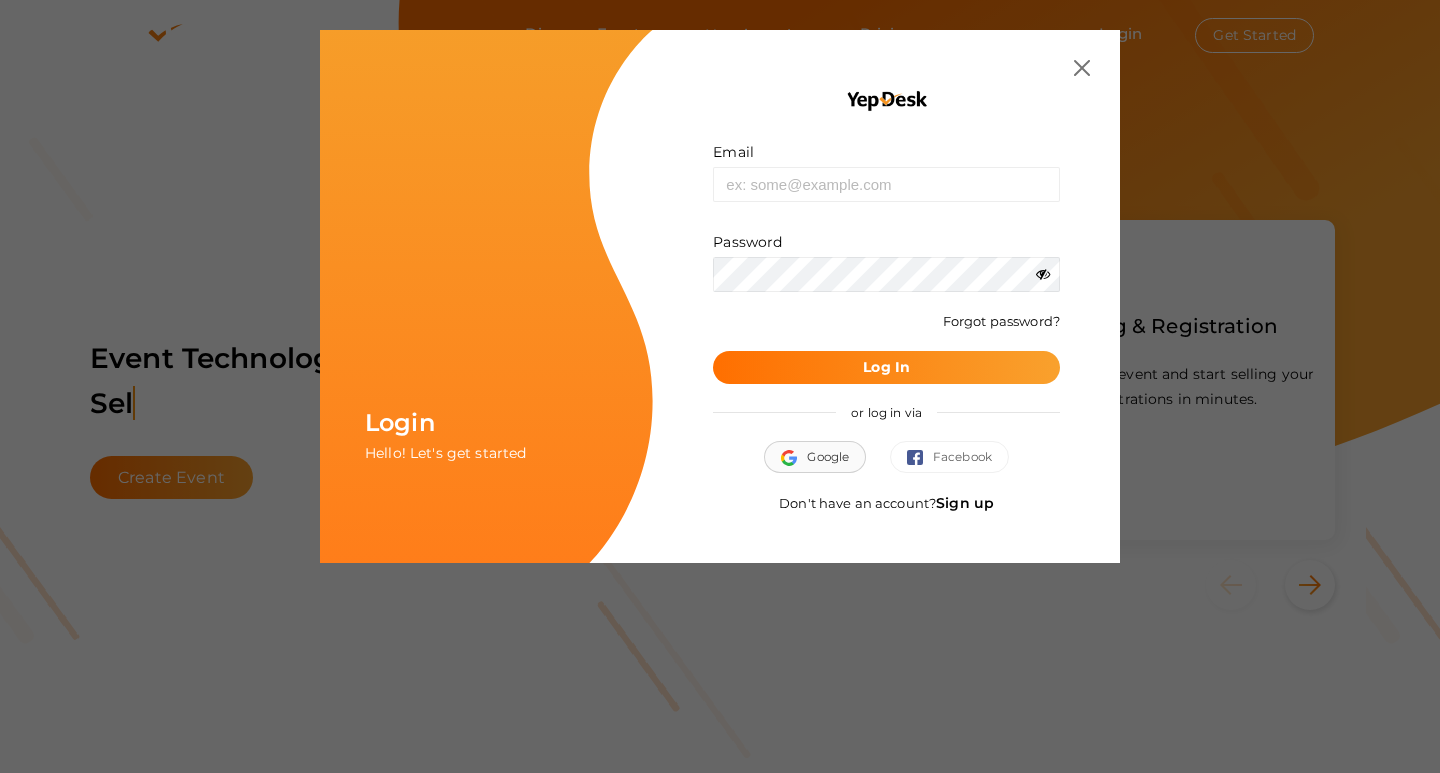 click on "Google" at bounding box center [815, 457] 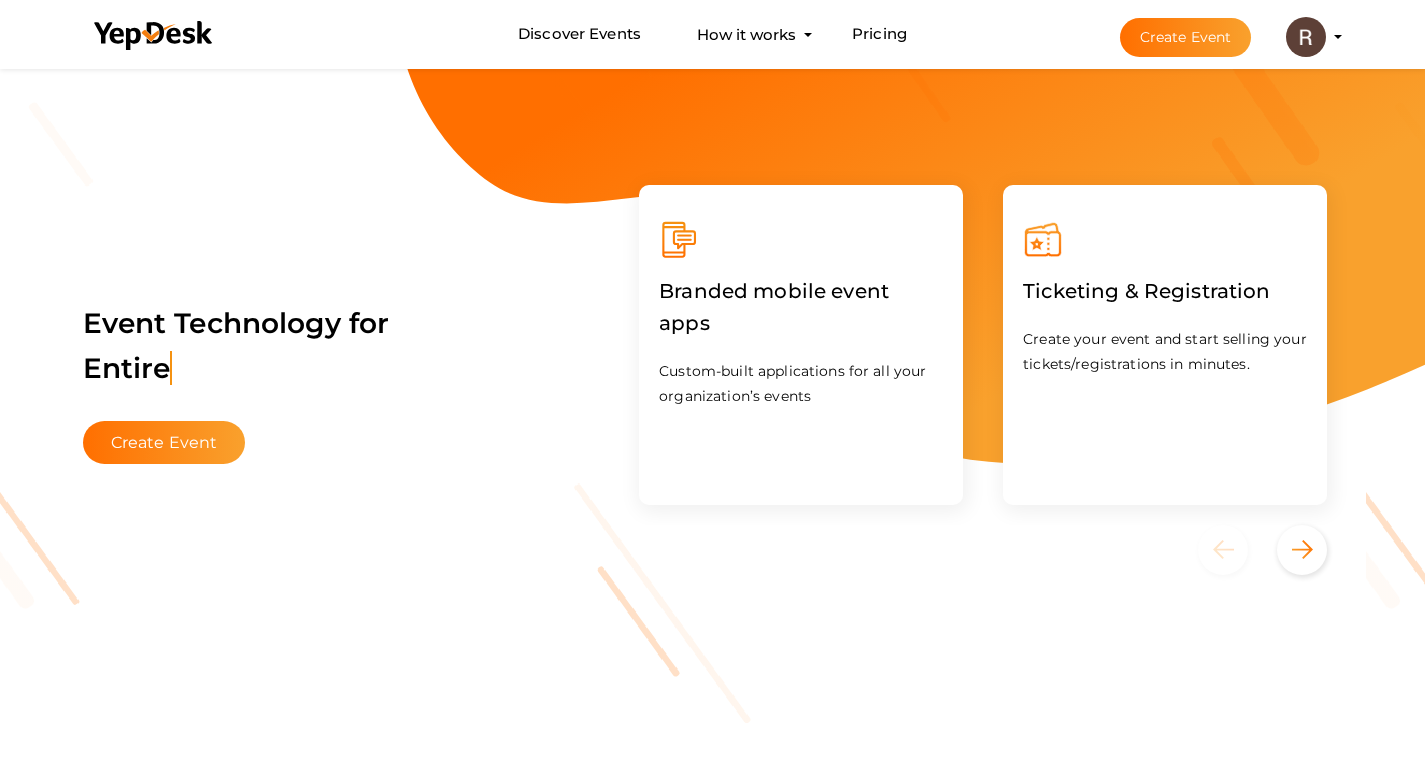 scroll, scrollTop: 0, scrollLeft: 0, axis: both 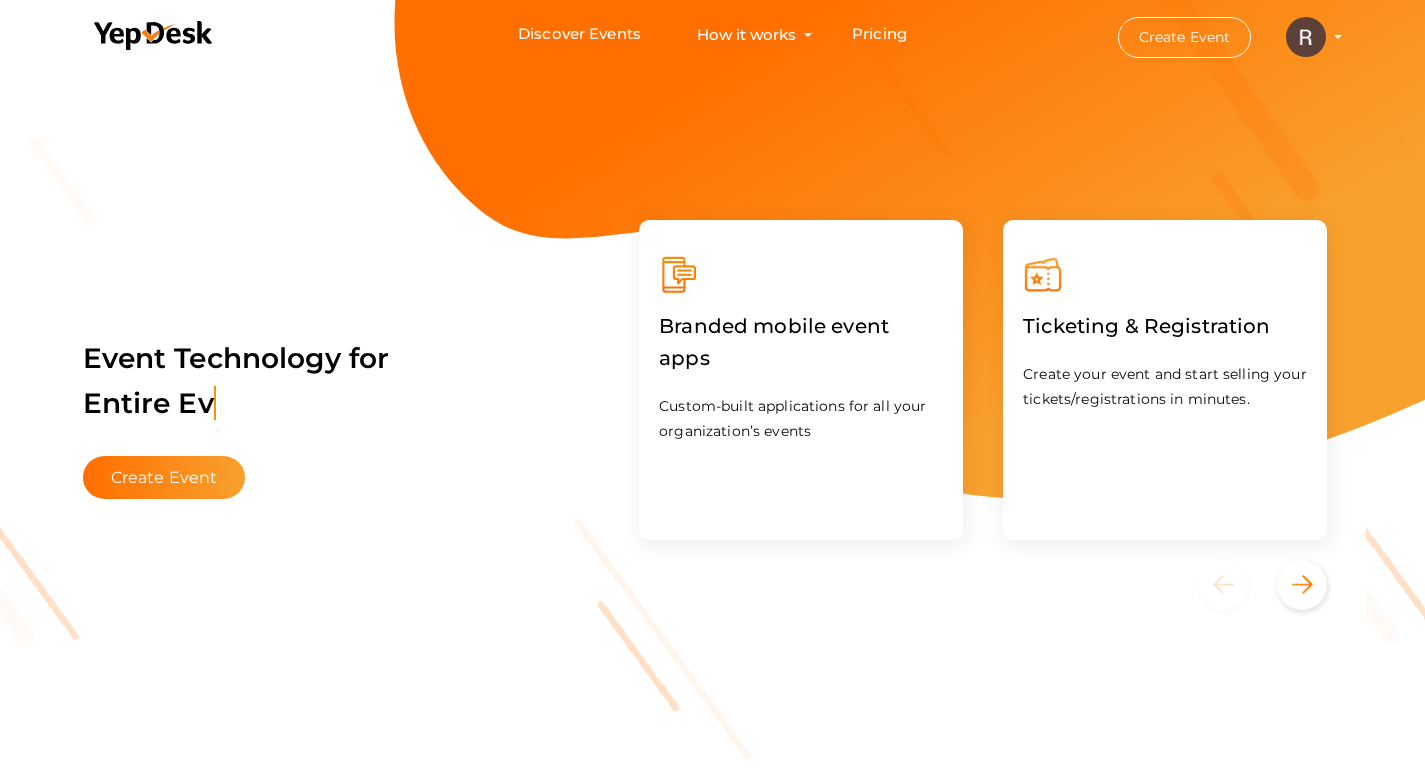 click on "Renowed Event
renowedevent@gmail.com
Personal Profile
My Events
Admin
Switch Profile
Create New Profile
Manage Profile
Logout" at bounding box center [1306, 37] 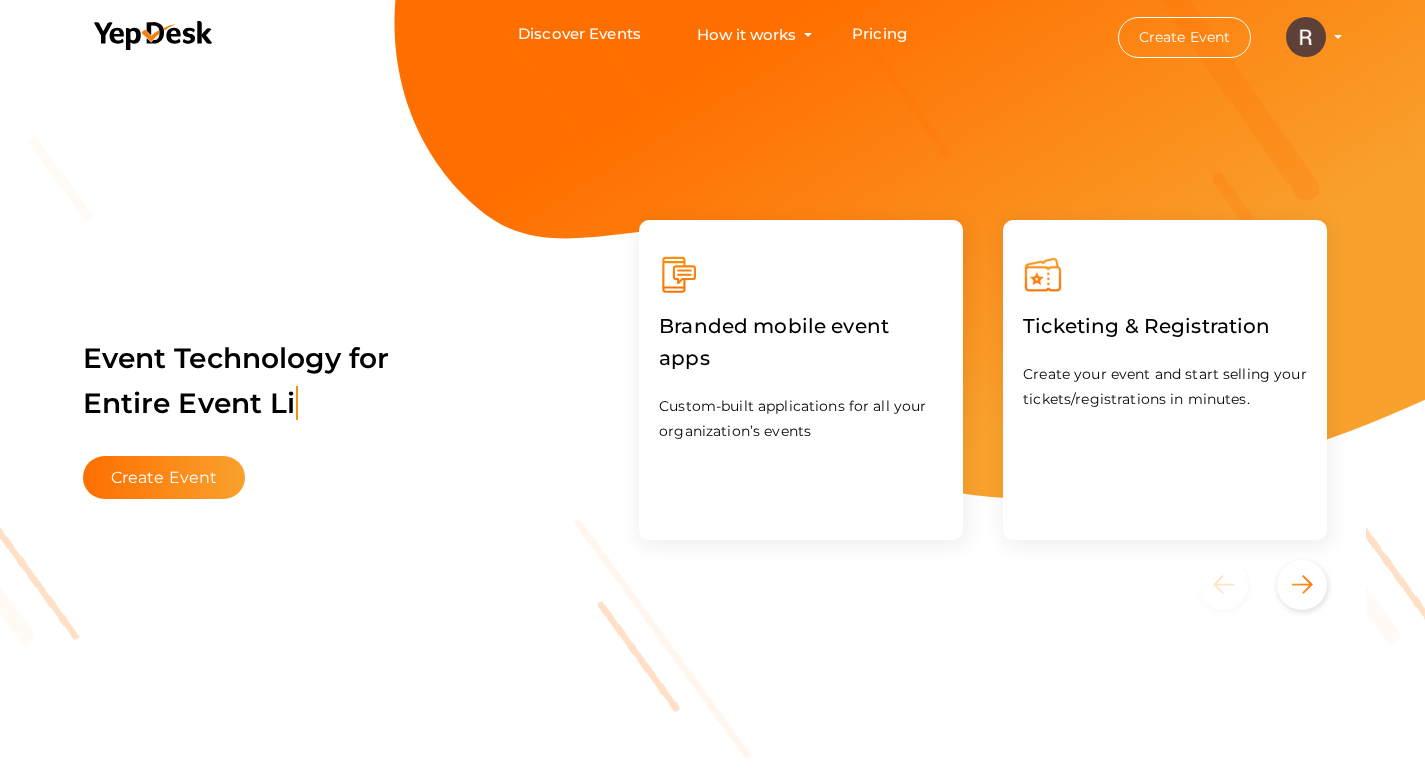 click on "Create Event
Renowed Event
renowedevent@gmail.com
Personal Profile
My Events
Admin
Switch Profile
Create New Profile
Logout" at bounding box center (1212, 37) 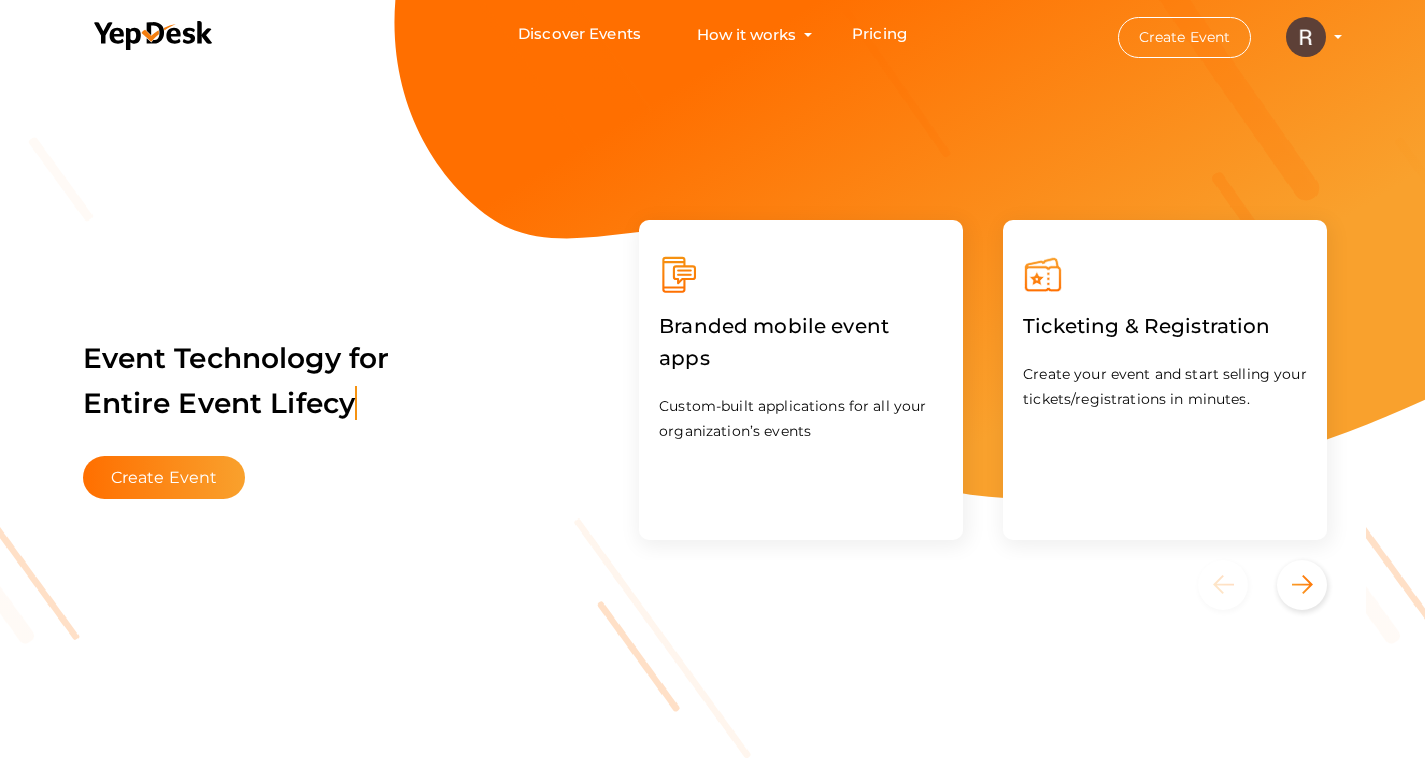 click on "Create Event
Renowed Event
renowedevent@gmail.com
Personal Profile
My Events
Admin
Switch Profile
Create New Profile
Logout" at bounding box center [1212, 37] 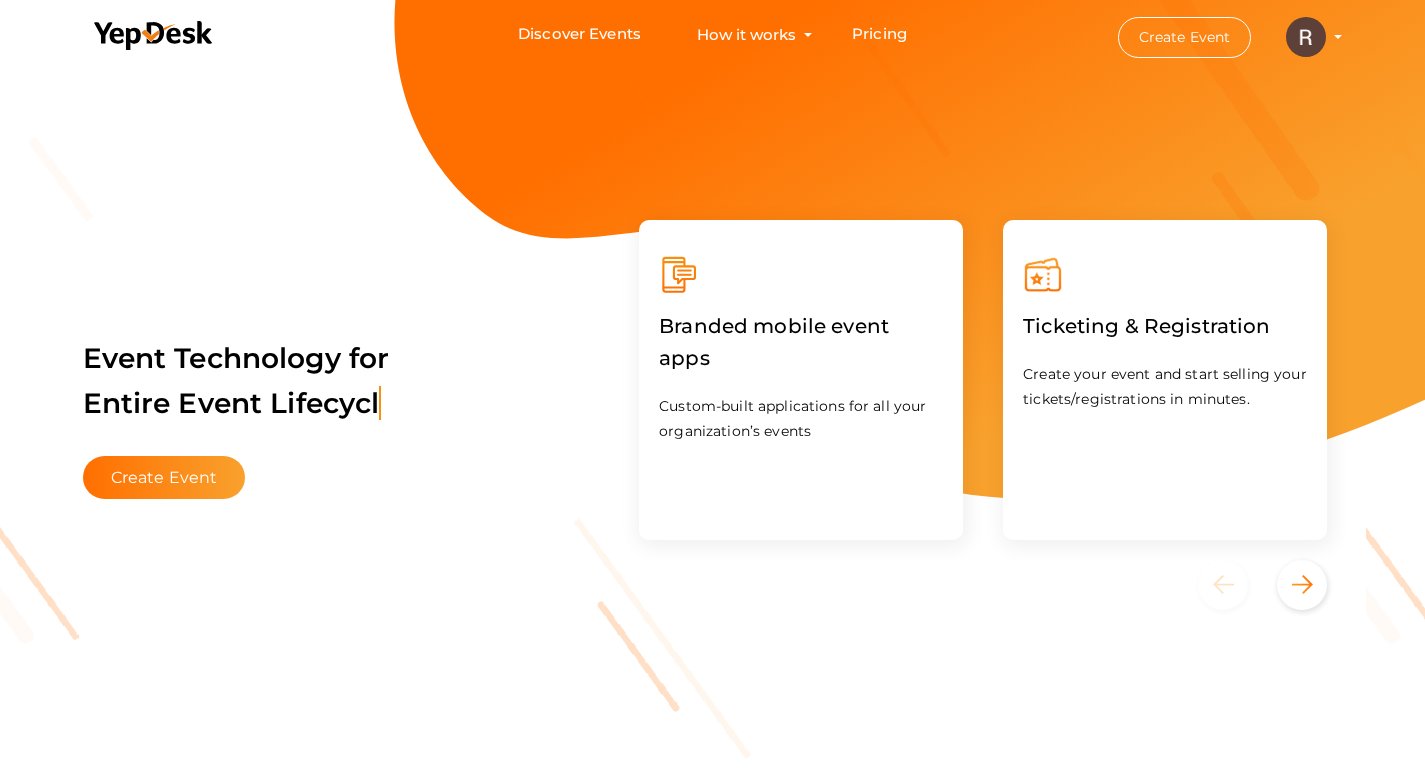 click on "Create Event
Renowed Event
renowedevent@gmail.com
Personal Profile
My Events
Admin
Switch Profile
Create New Profile
Logout" at bounding box center (1212, 37) 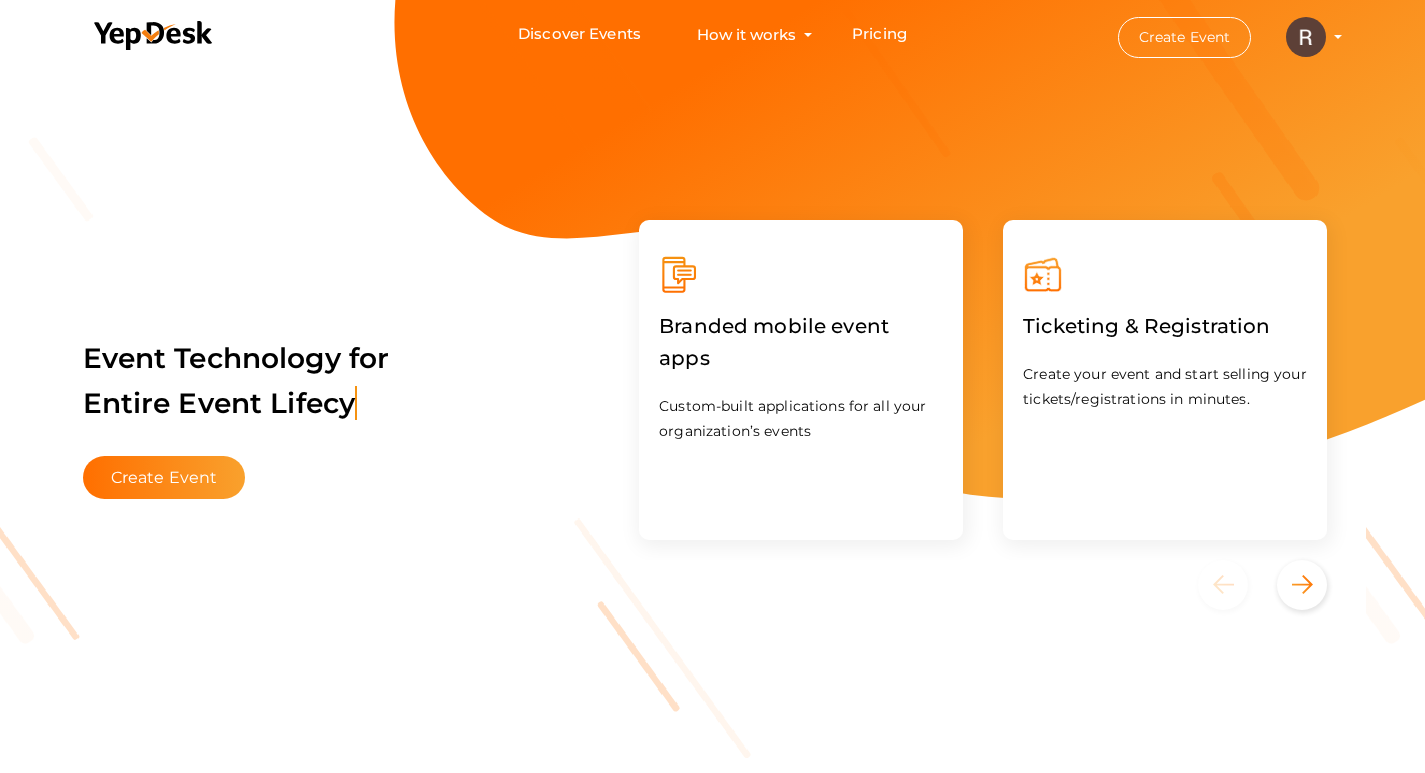 click on "Create Event
Renowed Event
renowedevent@gmail.com
Personal Profile
My Events
Admin
Switch Profile
Create New Profile
Logout" at bounding box center (1212, 37) 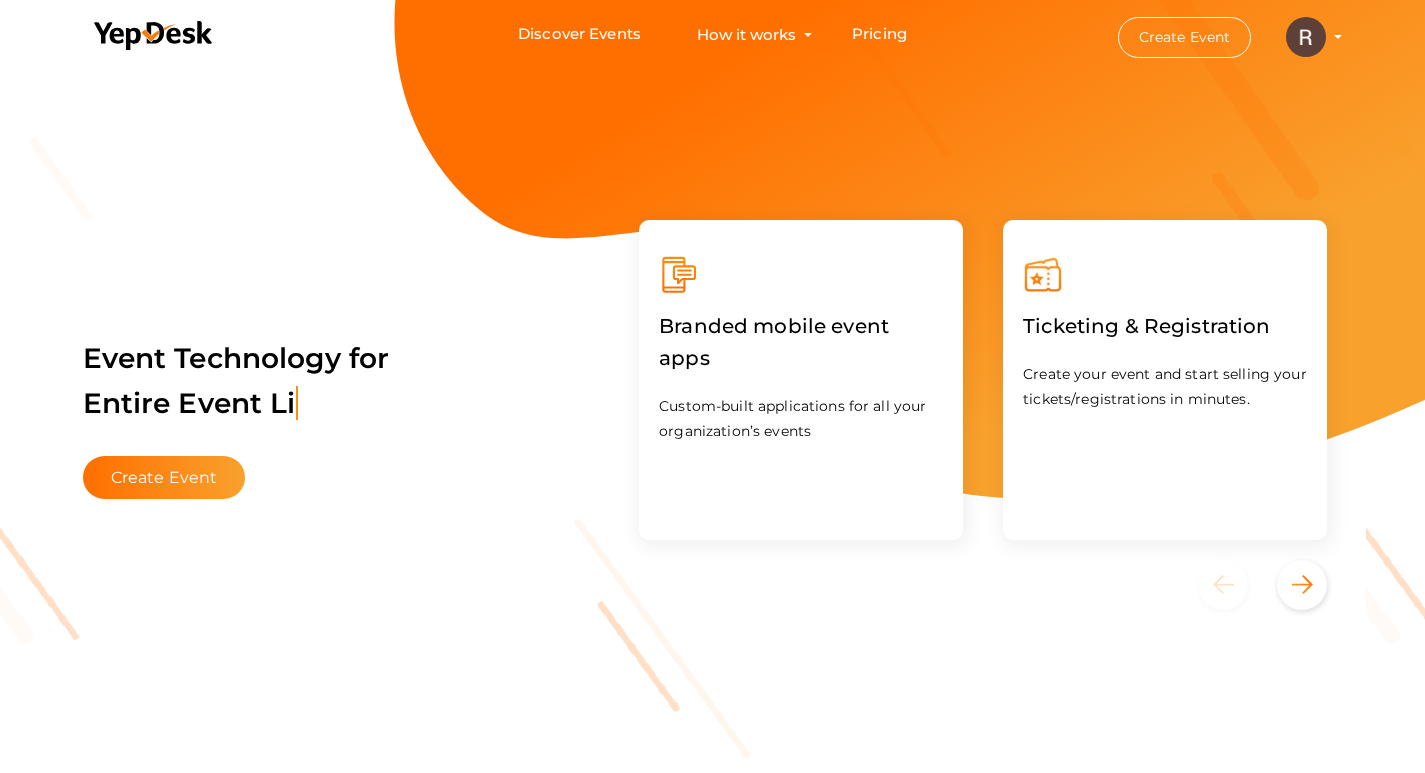 click at bounding box center [1306, 35] 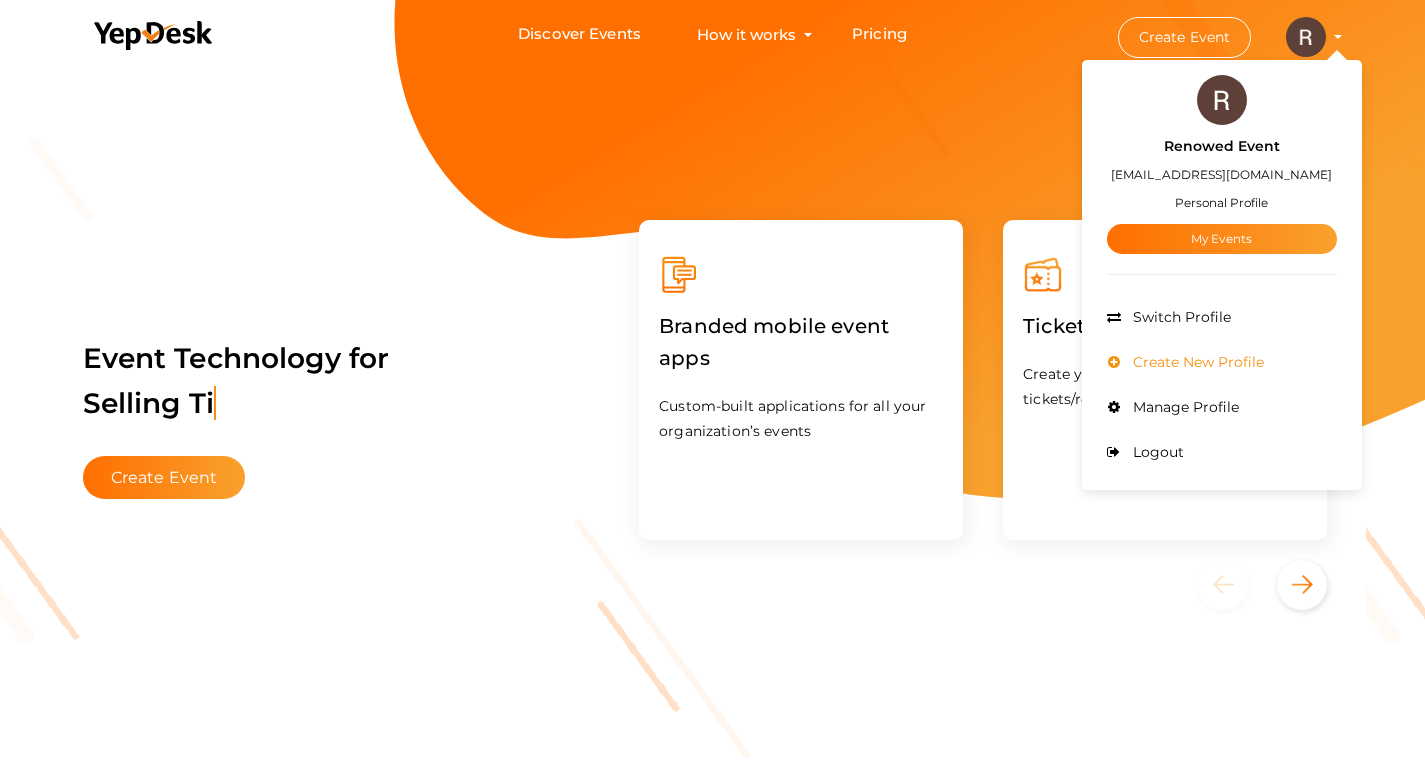 click on "Create New Profile" at bounding box center (1196, 362) 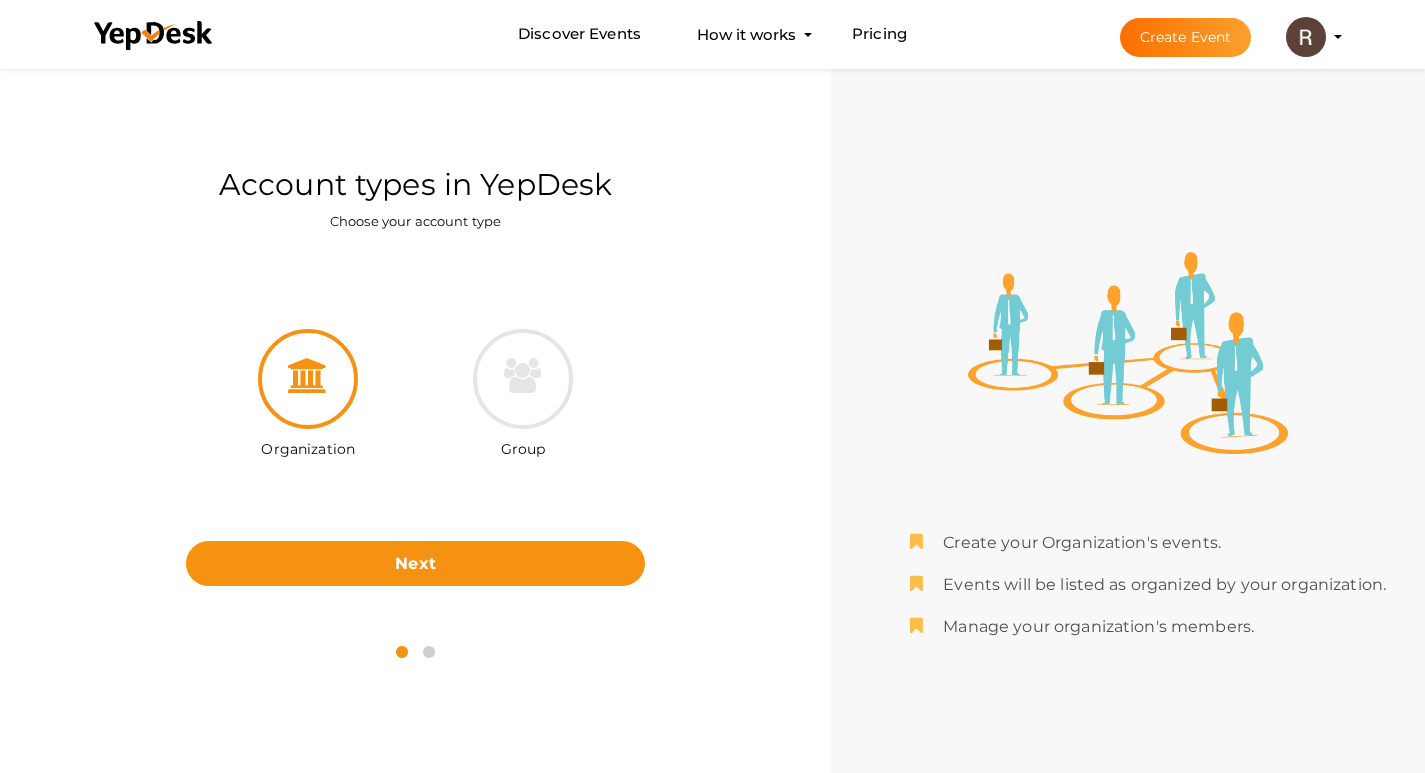 scroll, scrollTop: 64, scrollLeft: 0, axis: vertical 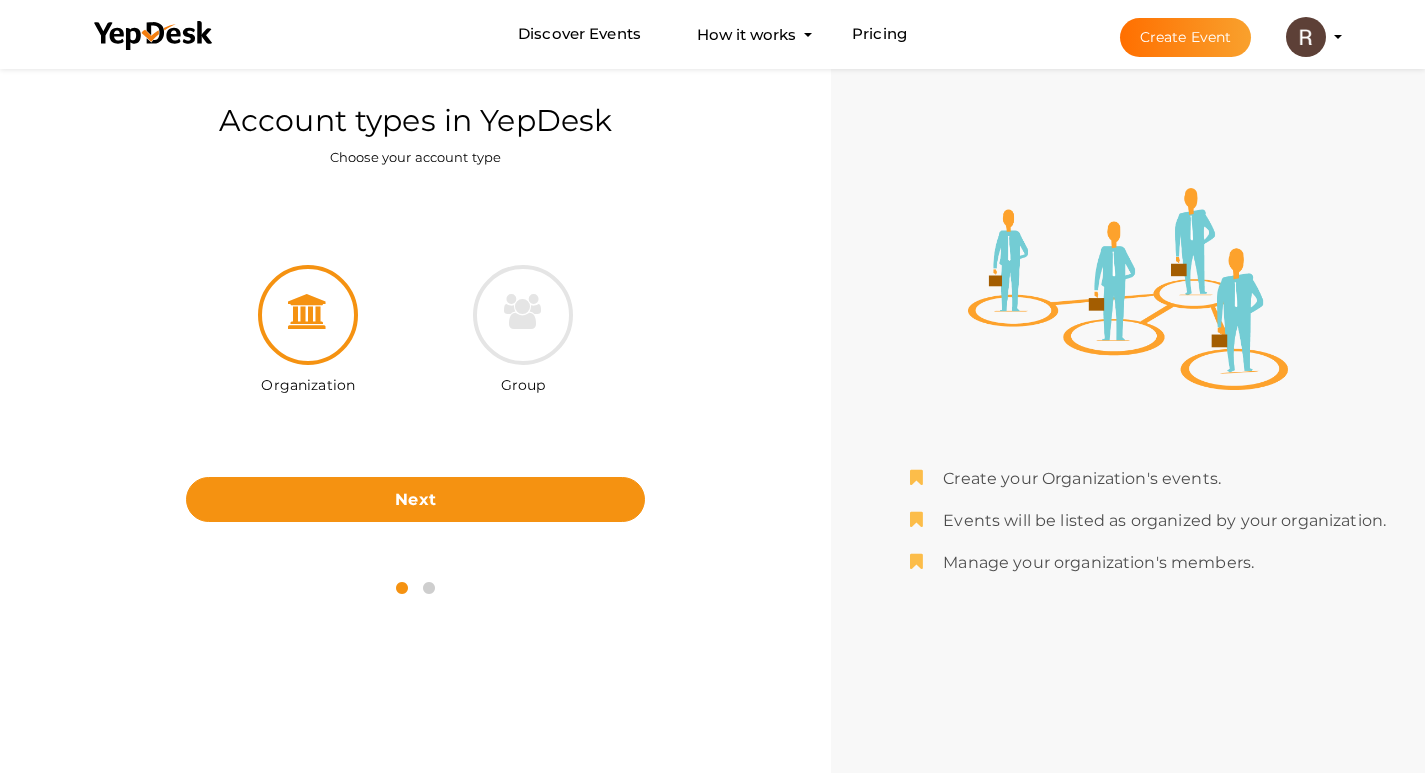 click at bounding box center [1306, 37] 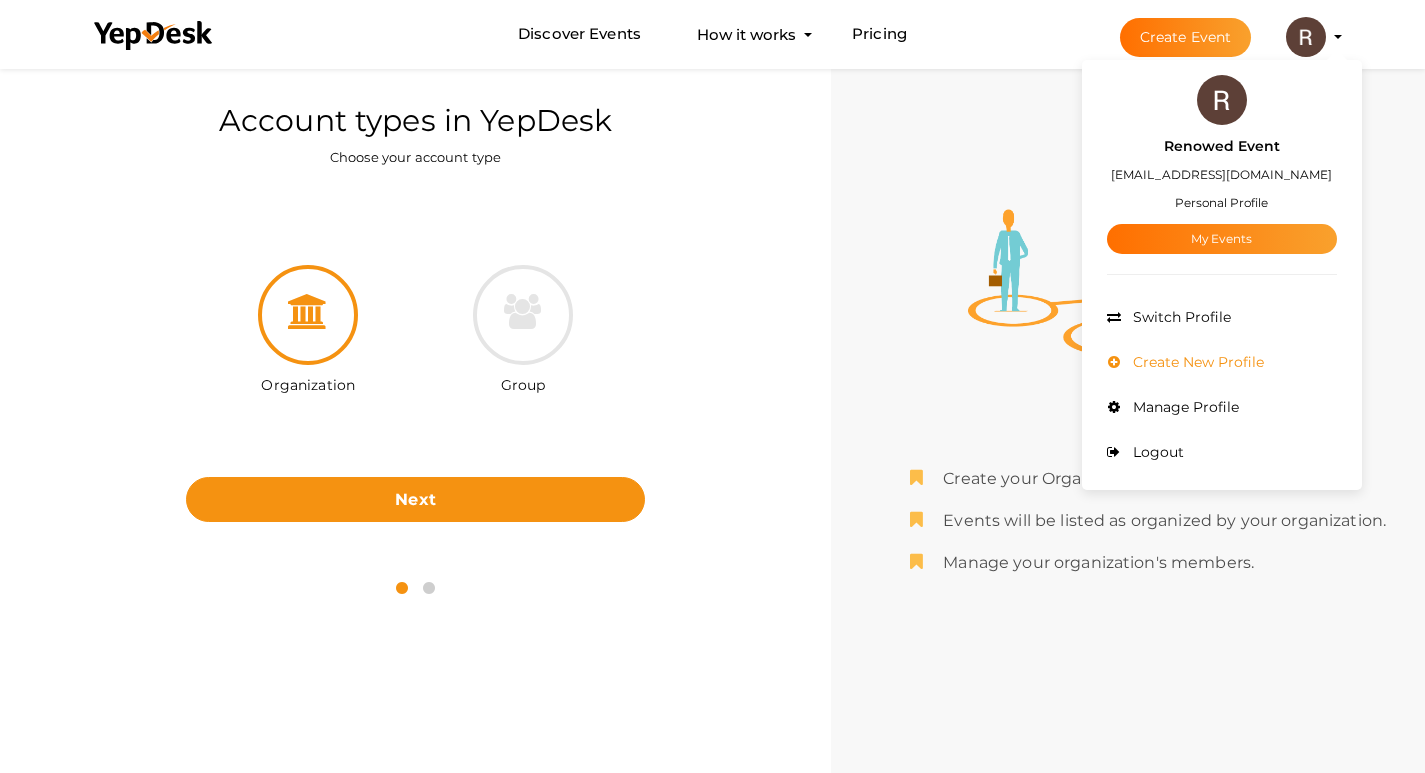 click on "Create New Profile" at bounding box center [1196, 362] 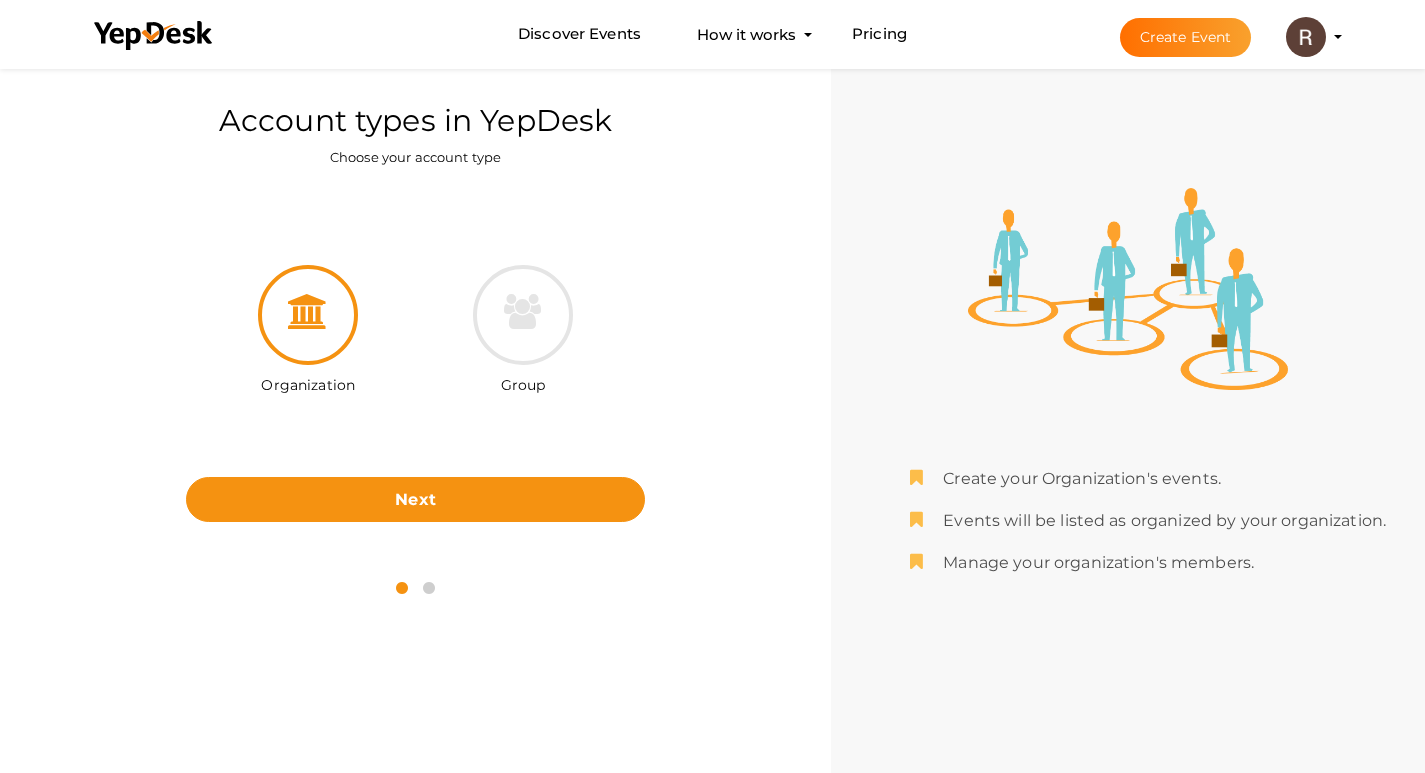 scroll, scrollTop: 0, scrollLeft: 0, axis: both 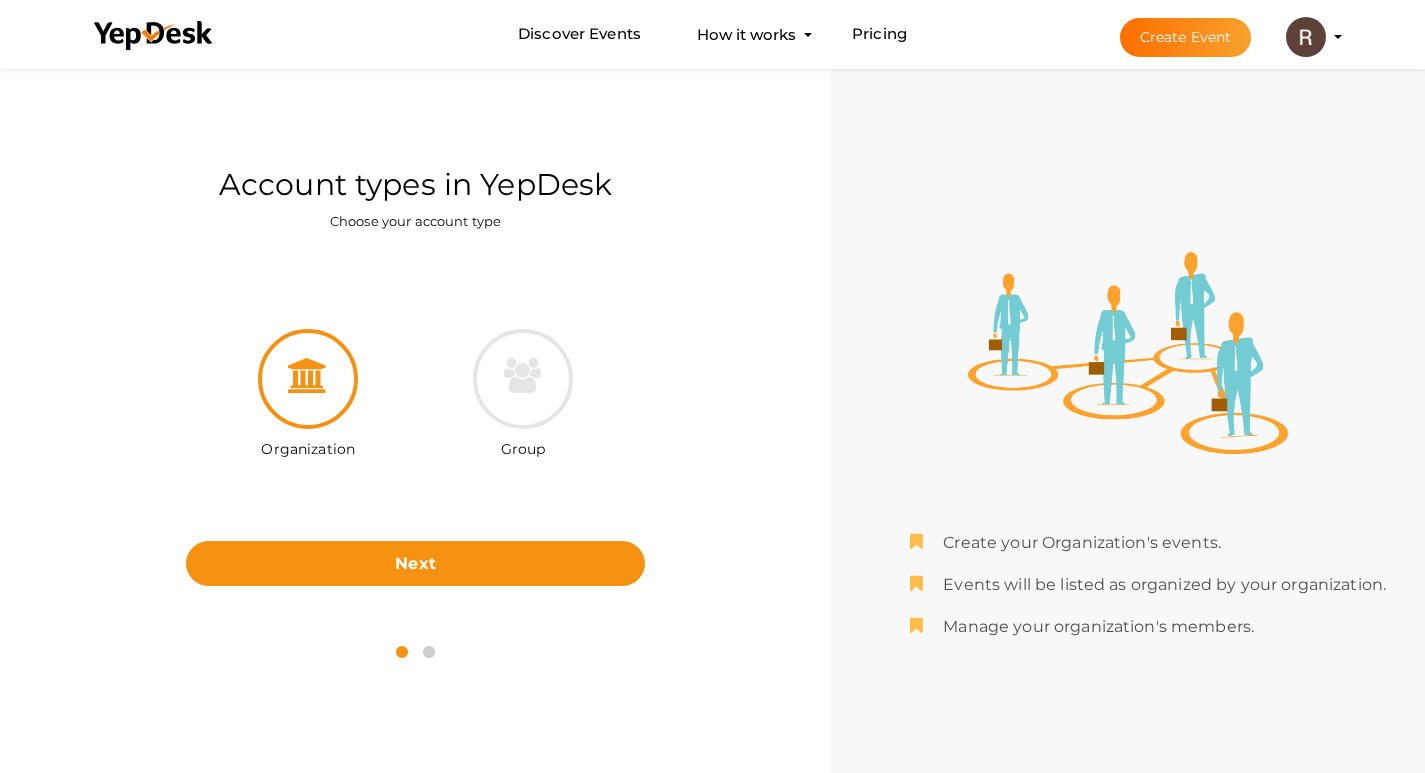 click at bounding box center (1306, 37) 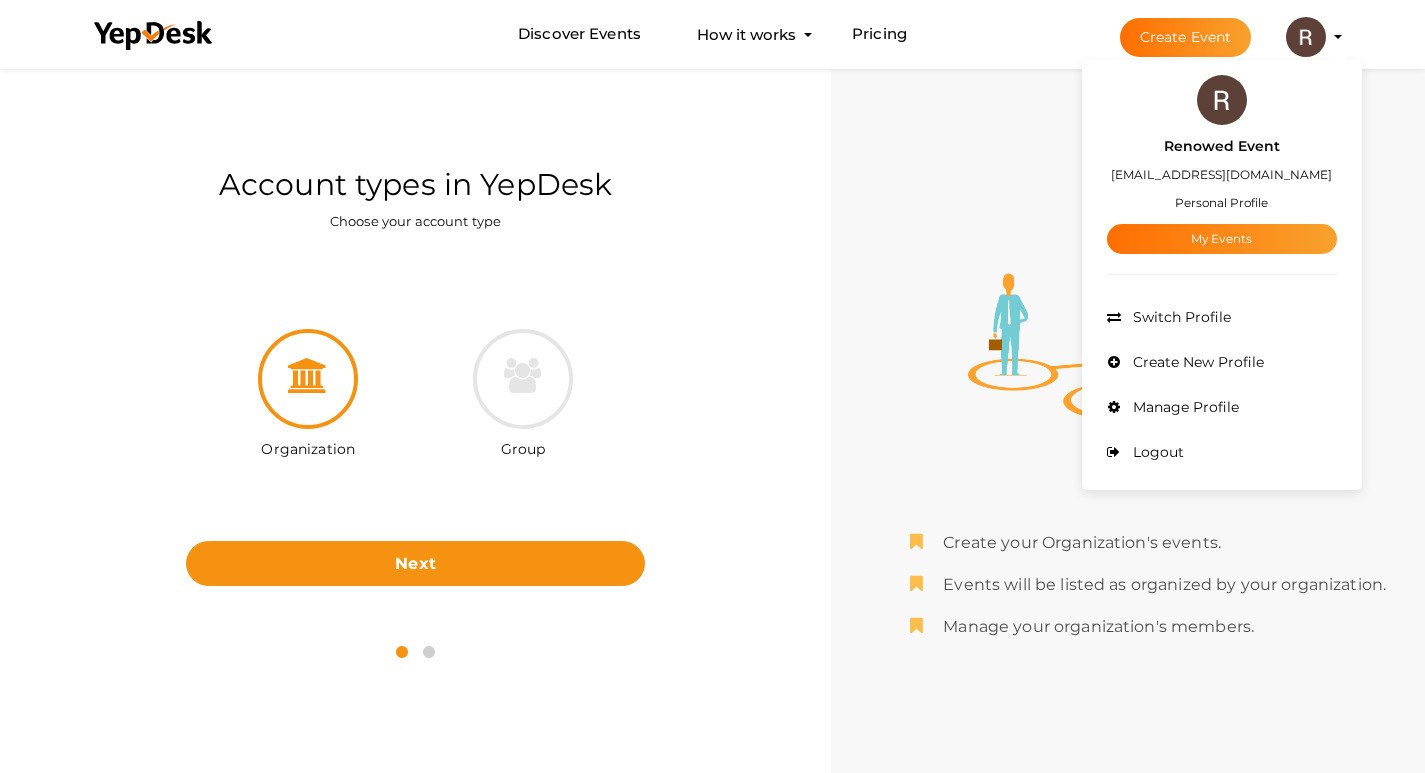 drag, startPoint x: 1351, startPoint y: 107, endPoint x: 1319, endPoint y: 249, distance: 145.56099 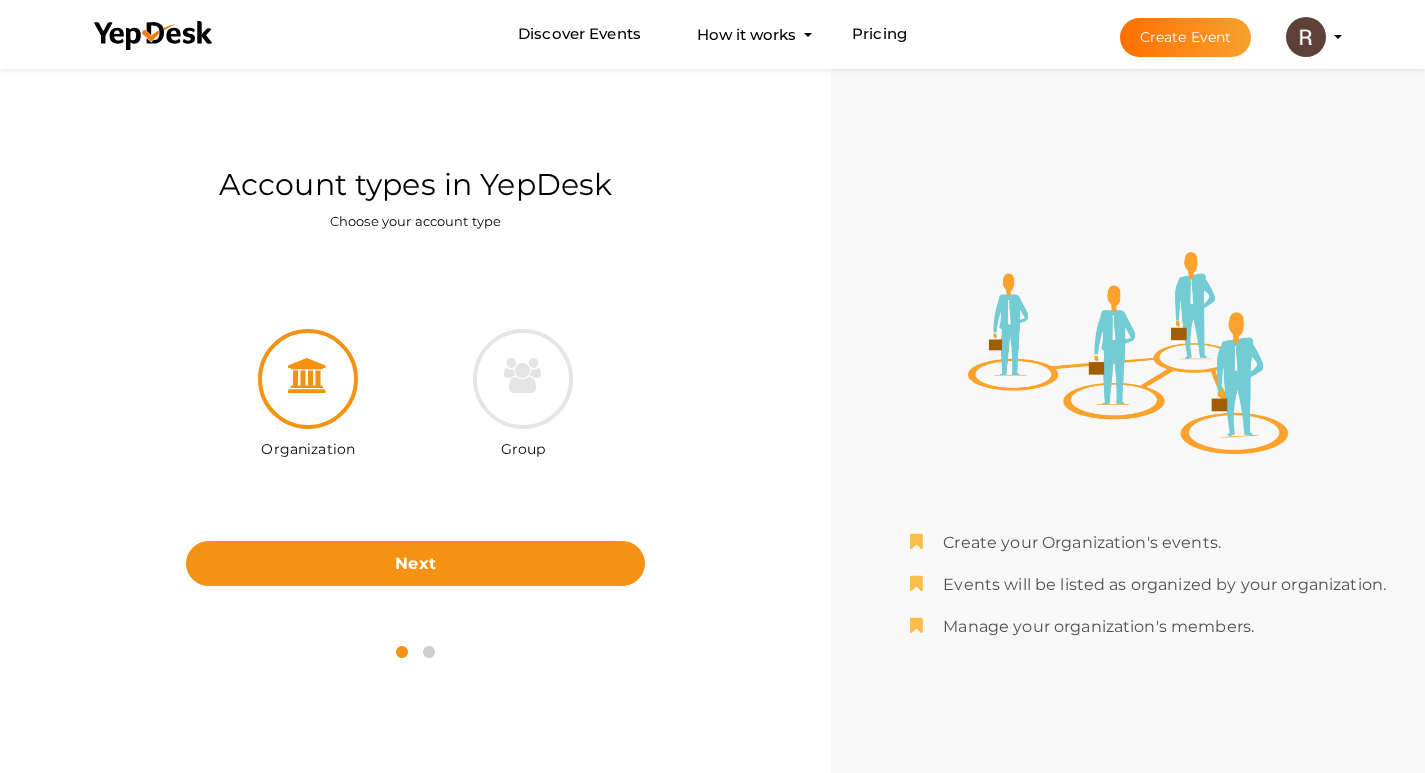 click on "Create Event
Renowed Event
[EMAIL_ADDRESS][DOMAIN_NAME]
Personal Profile
My Events
Admin
Switch Profile
Create New Profile
Logout" at bounding box center [1213, 37] 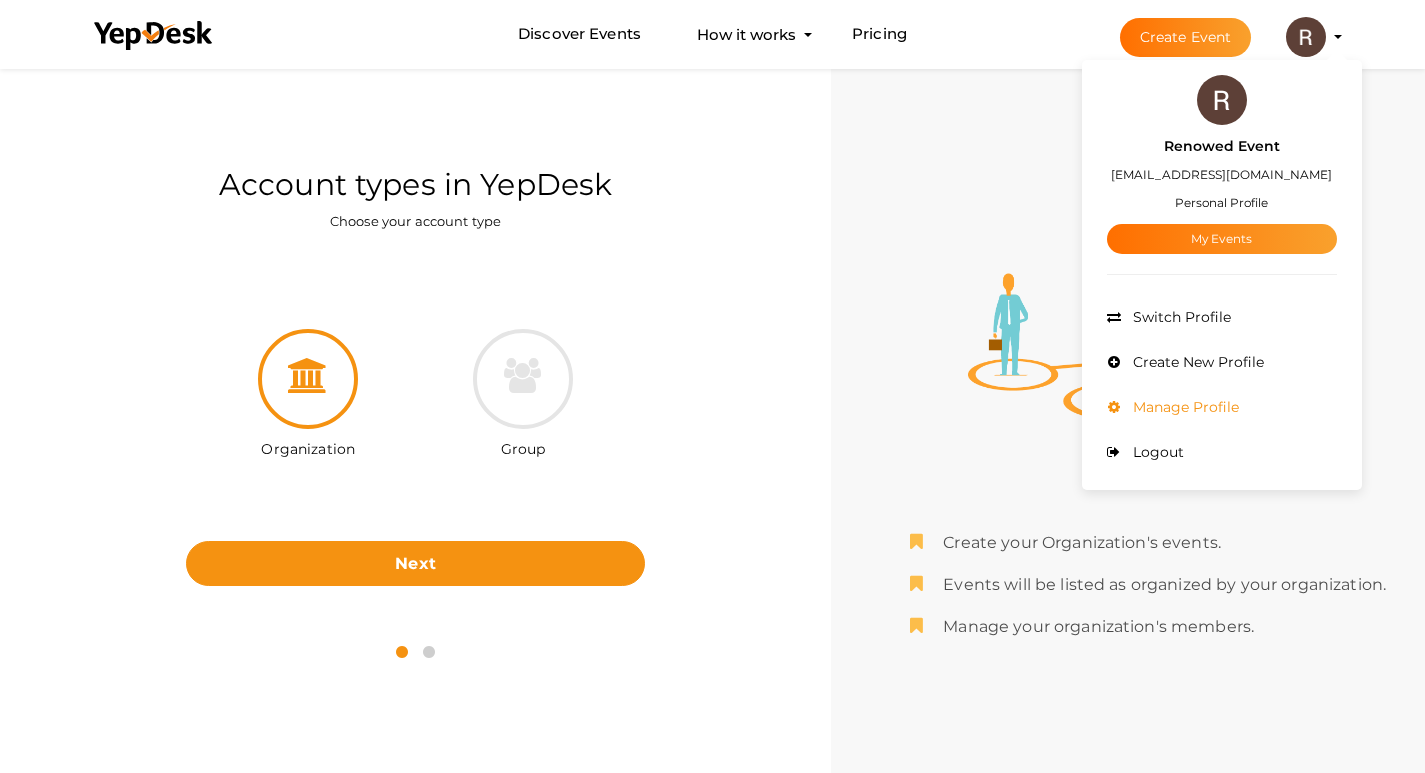 click on "Manage Profile" at bounding box center (1183, 407) 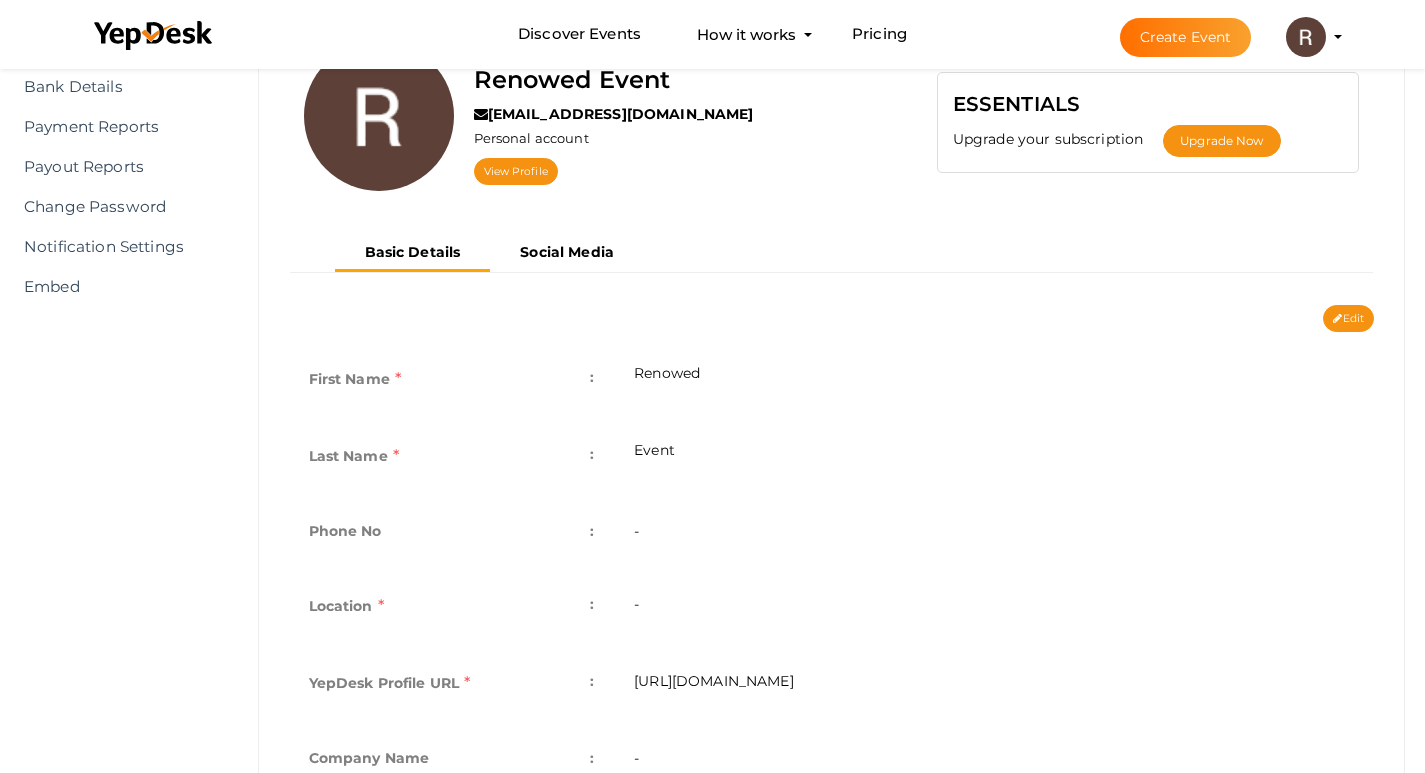 scroll, scrollTop: 300, scrollLeft: 0, axis: vertical 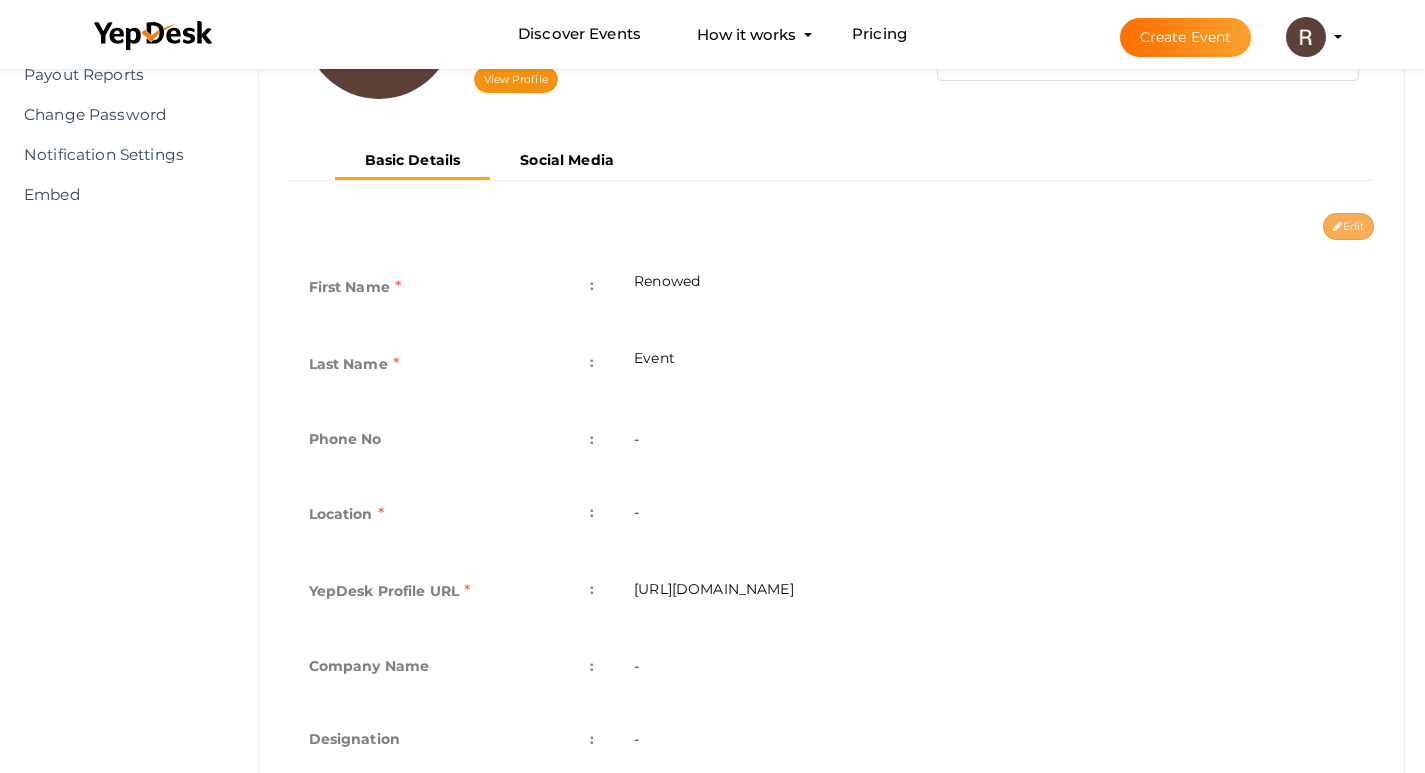 click on "Edit" at bounding box center (1348, 226) 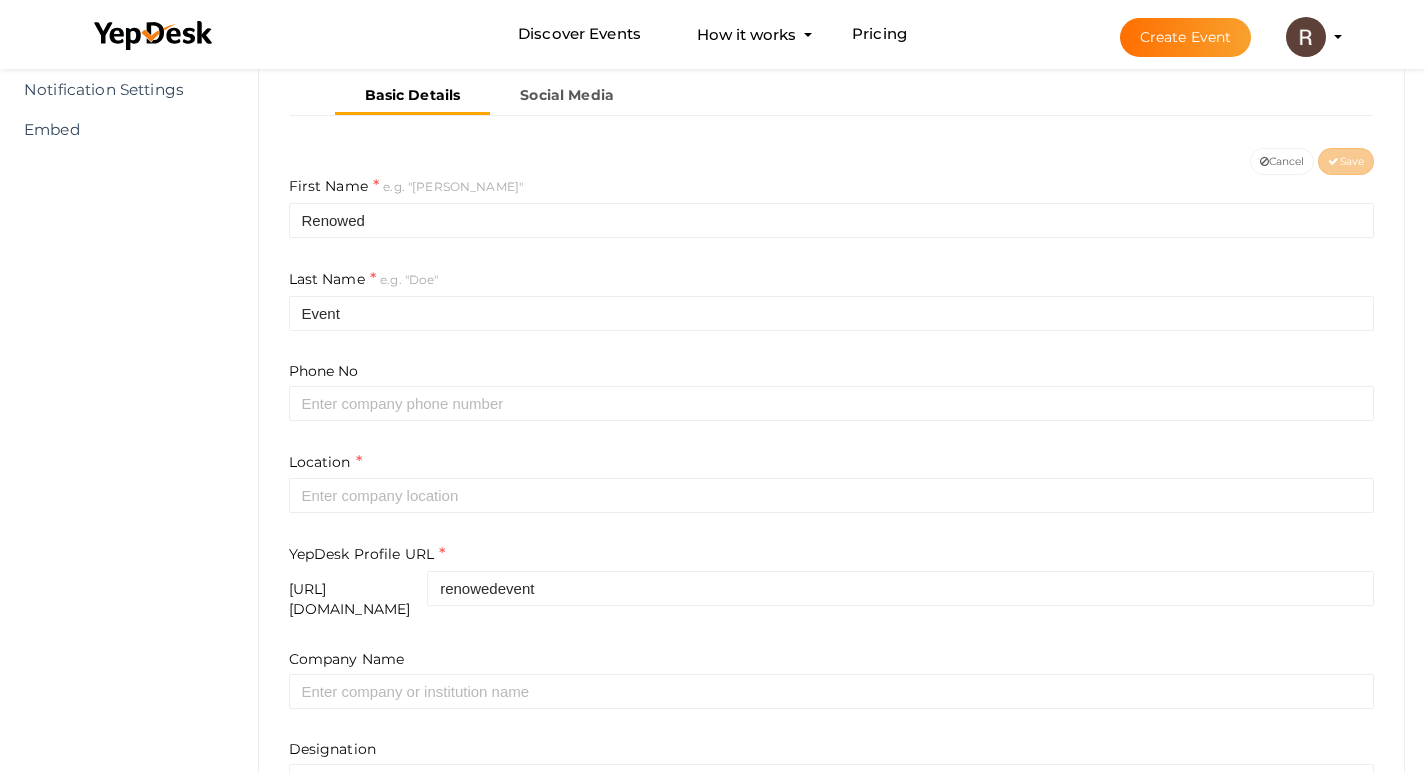scroll, scrollTop: 400, scrollLeft: 0, axis: vertical 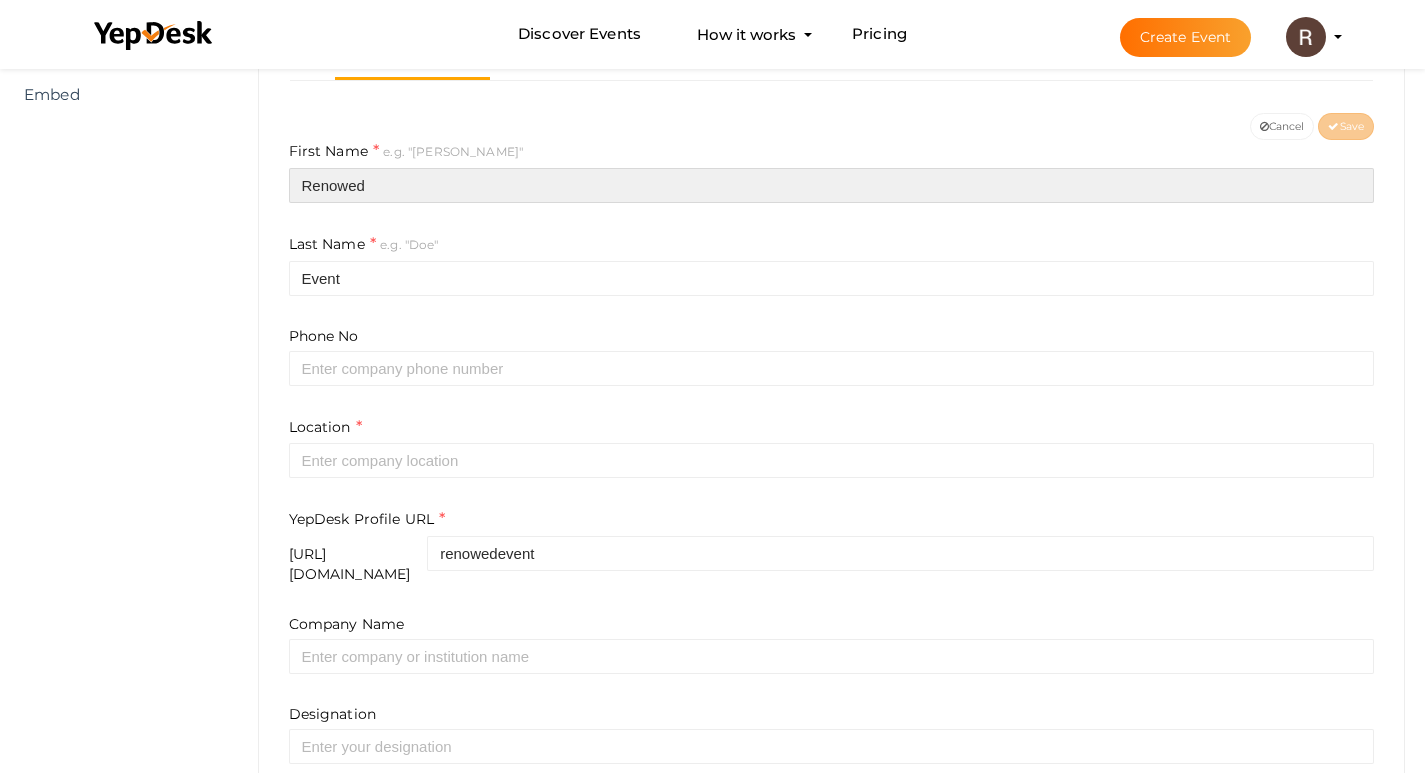 click on "Renowed" at bounding box center (832, 185) 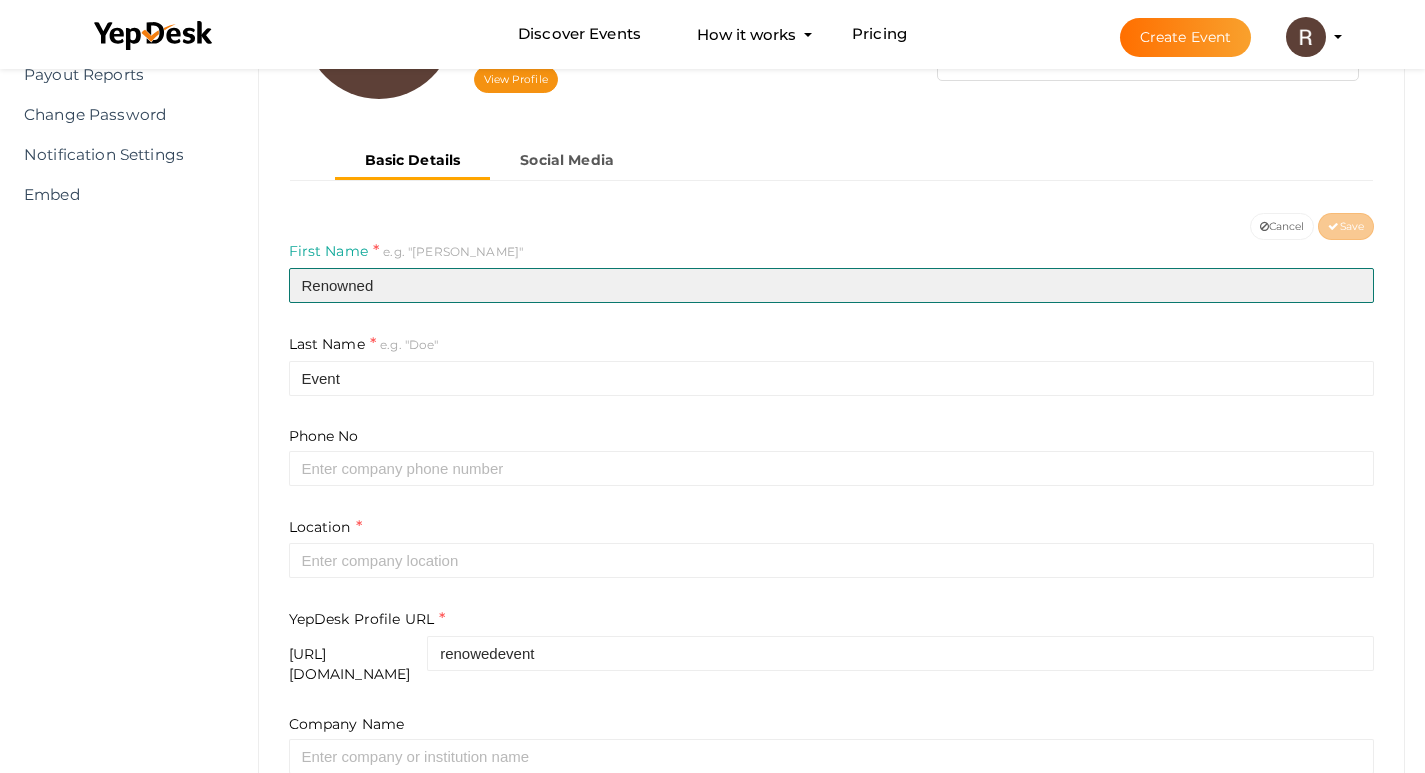 scroll, scrollTop: 400, scrollLeft: 0, axis: vertical 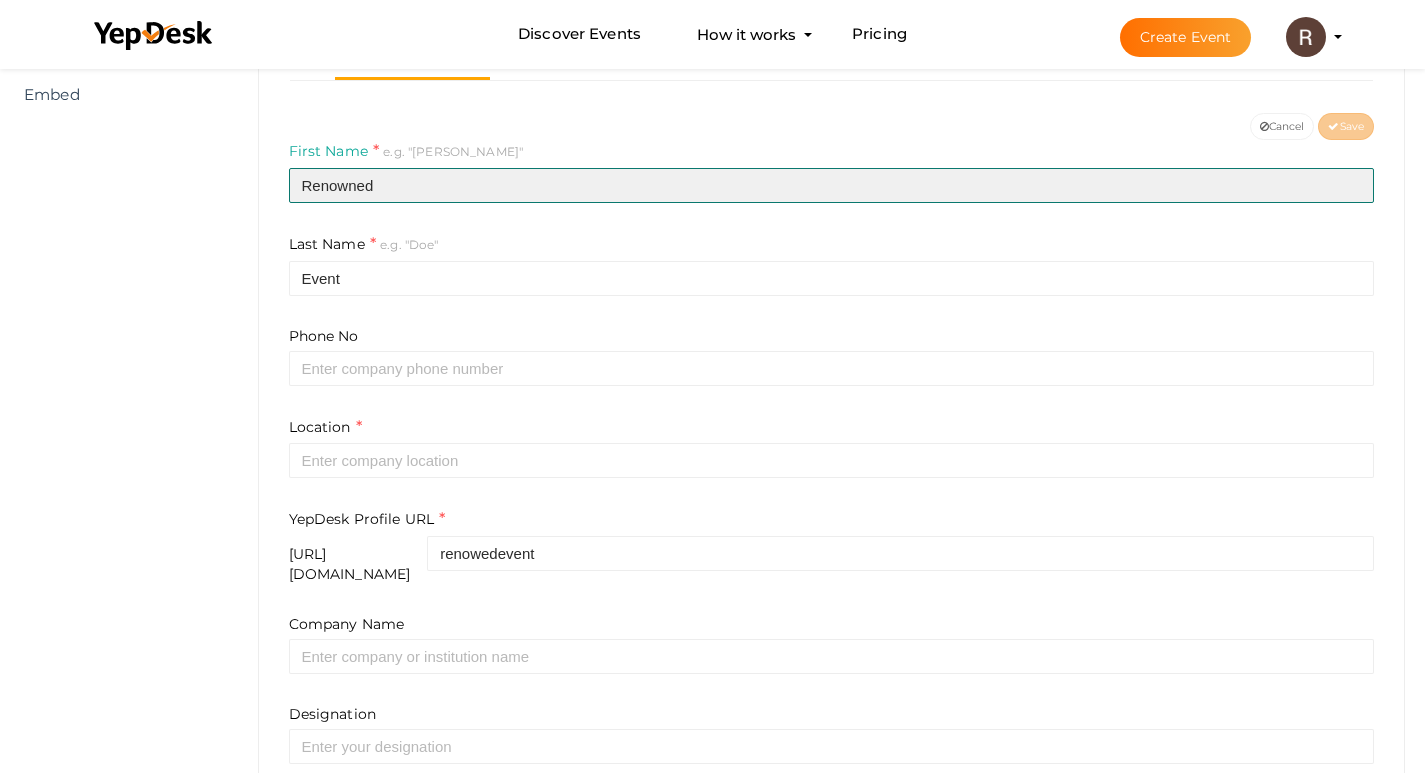 type on "Renowned" 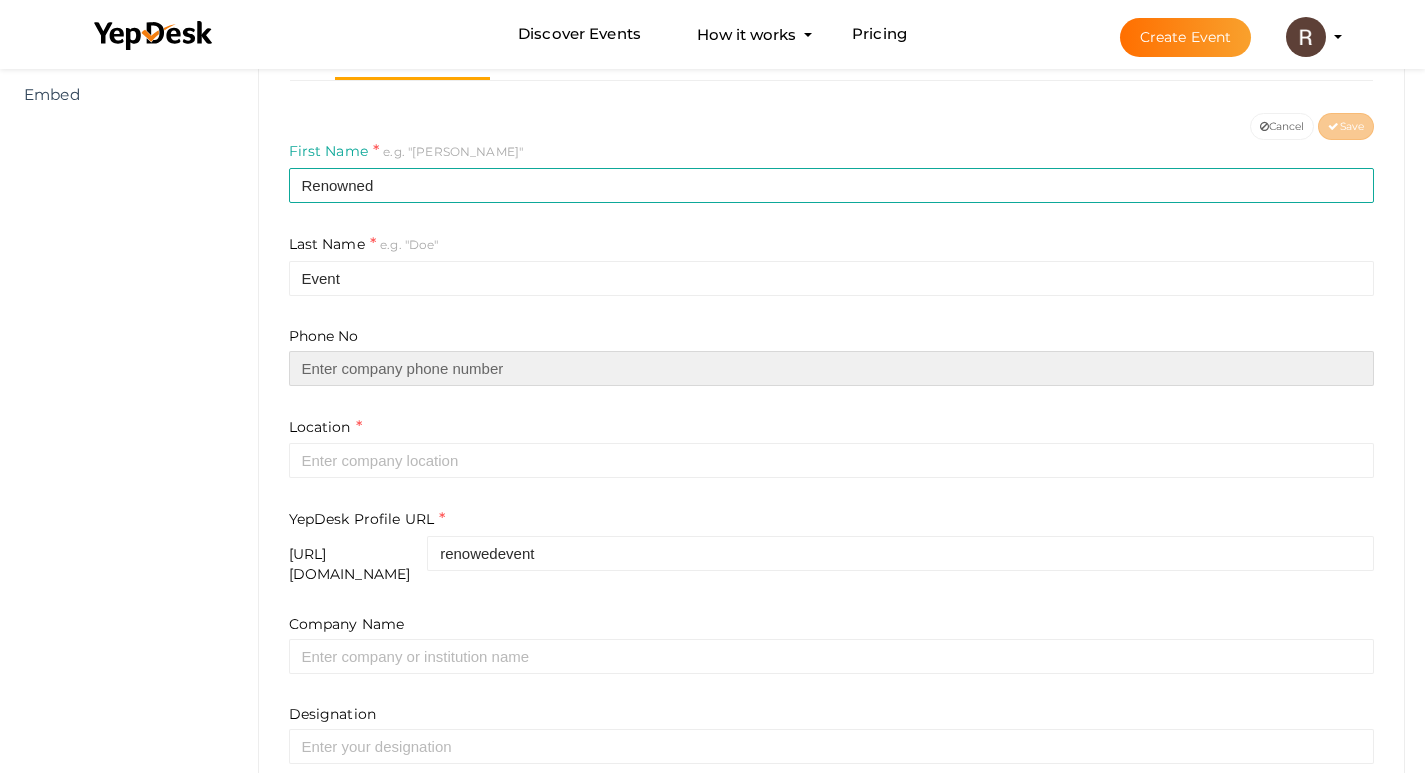 click at bounding box center [832, 368] 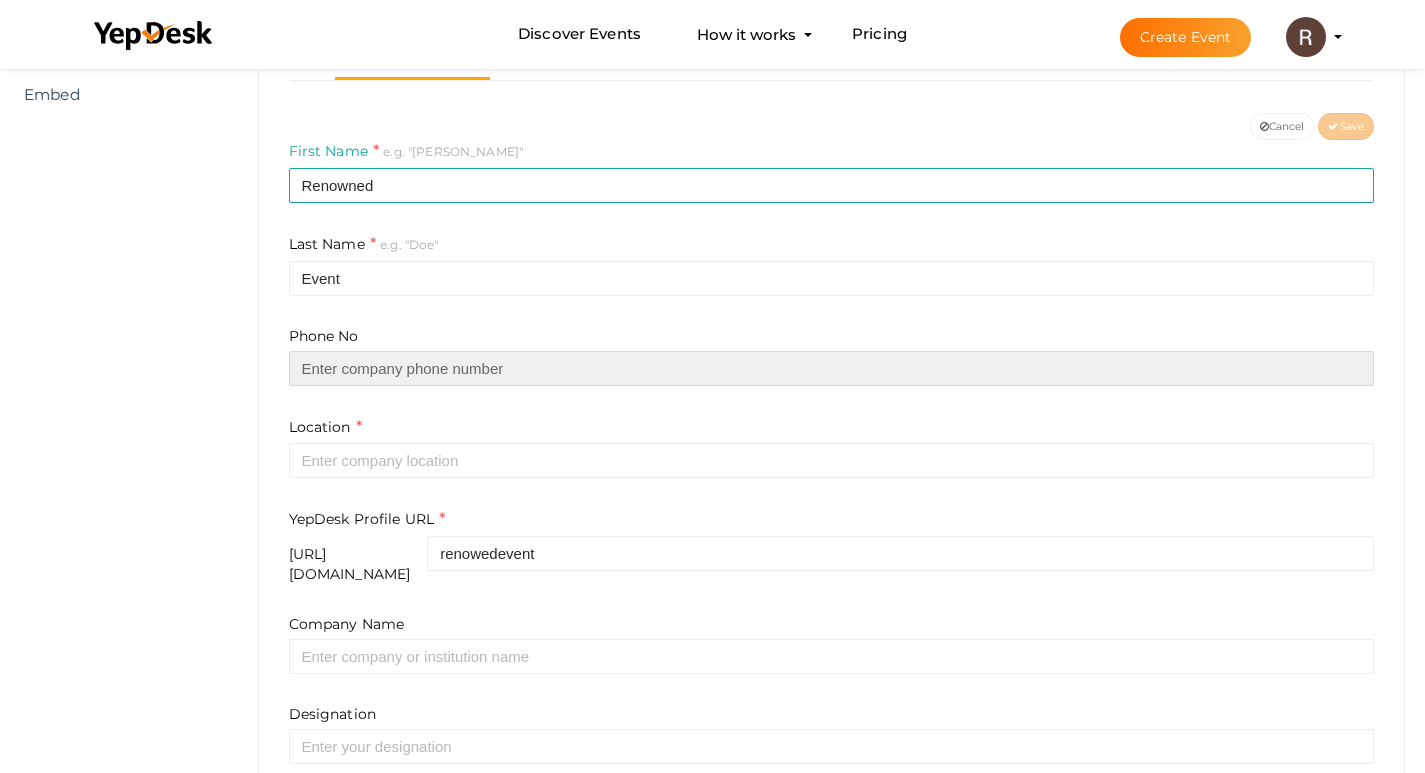 paste on "918826180127" 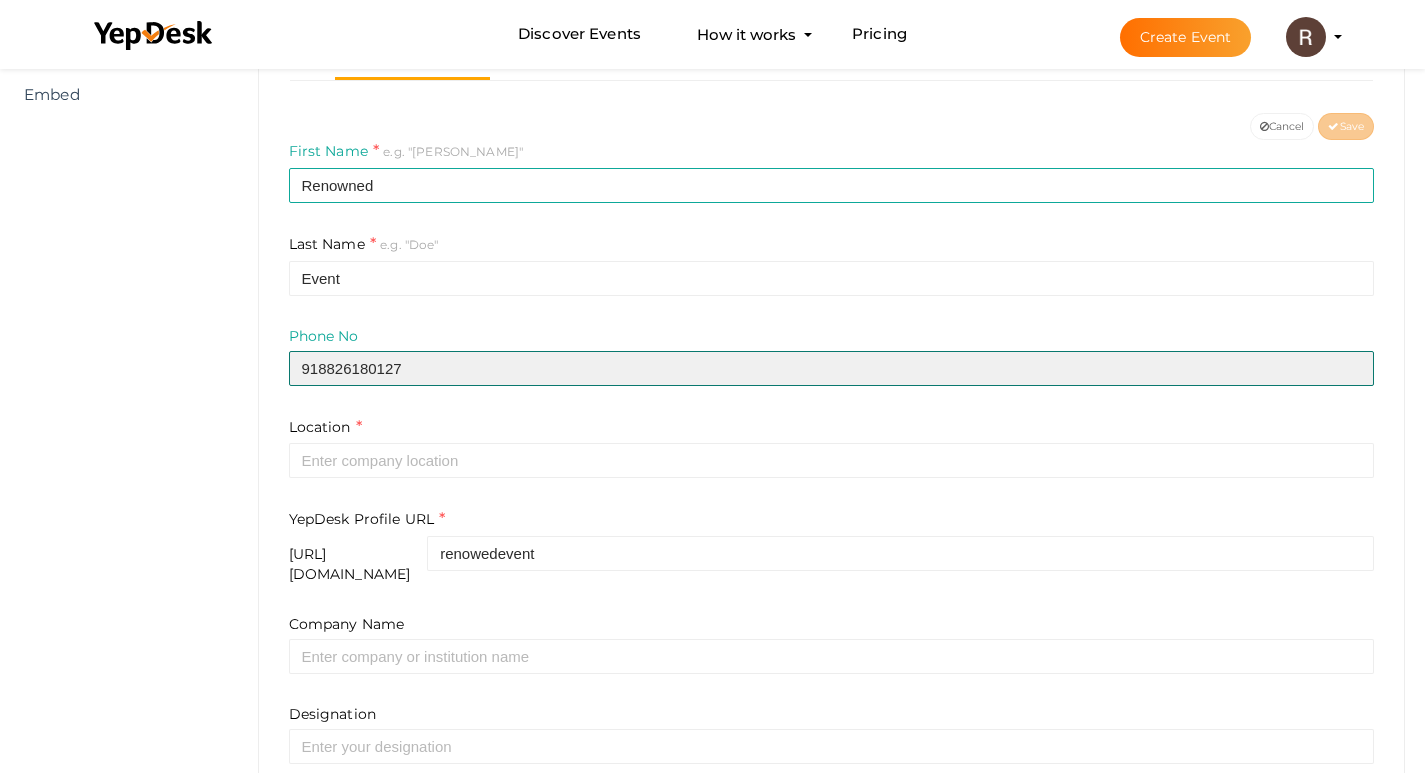 click on "918826180127" at bounding box center [832, 368] 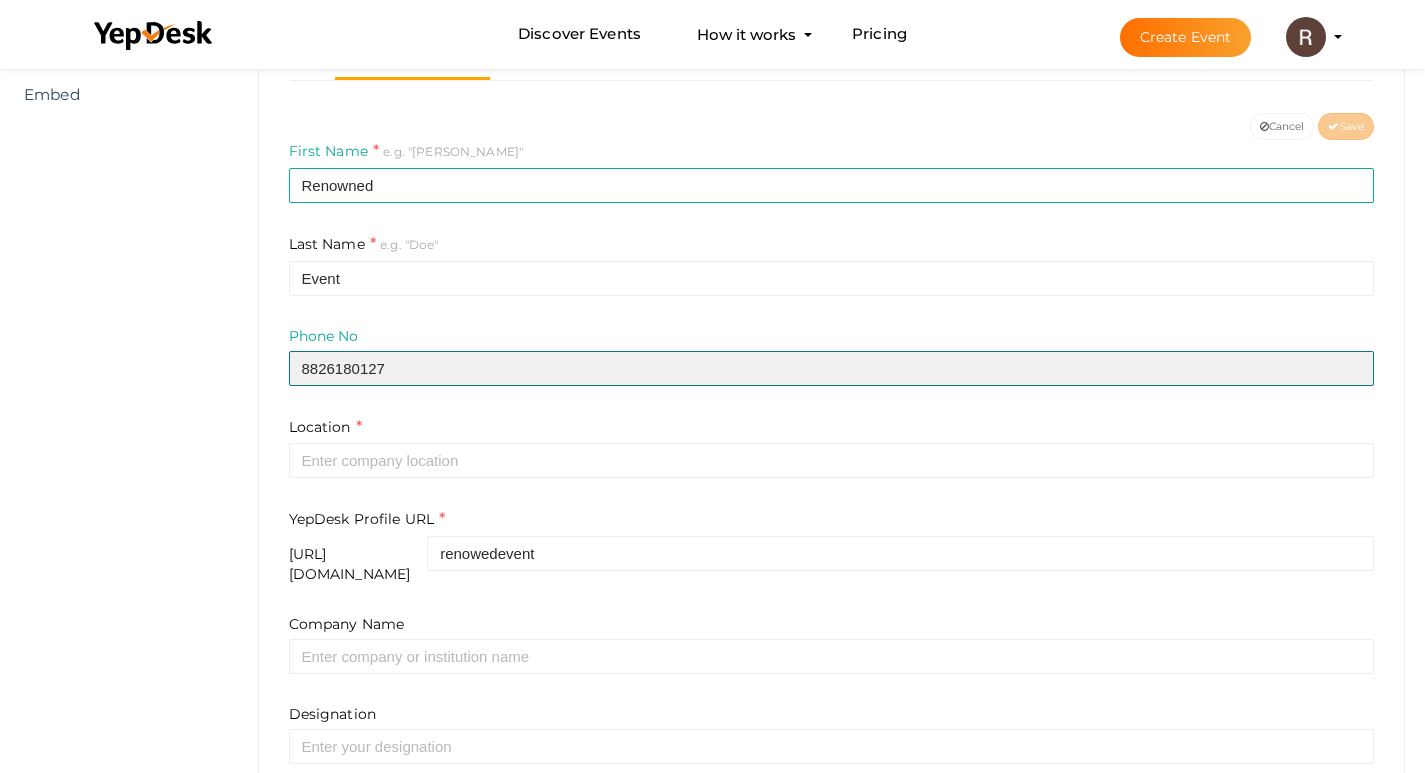 type on "8826180127" 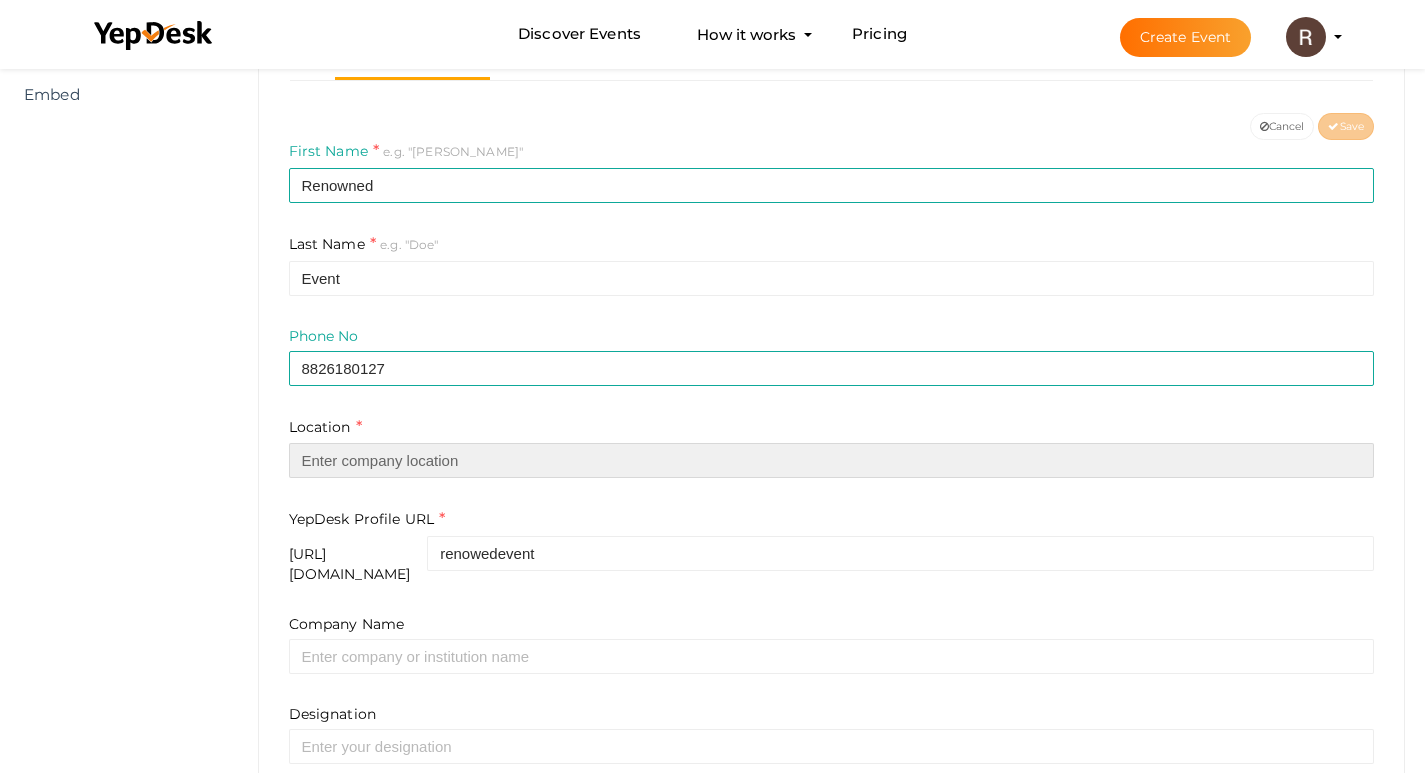 click at bounding box center (832, 460) 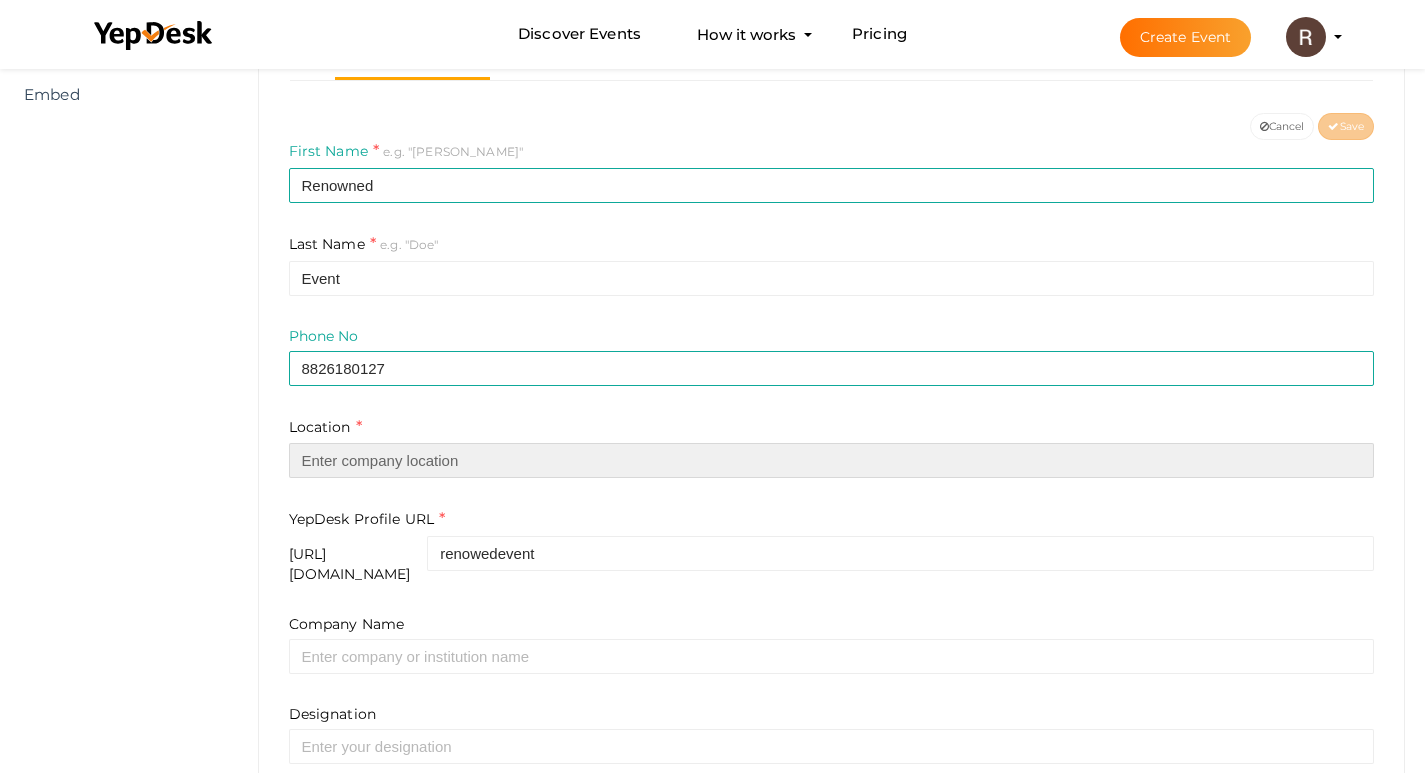 paste on "Haryana 122002" 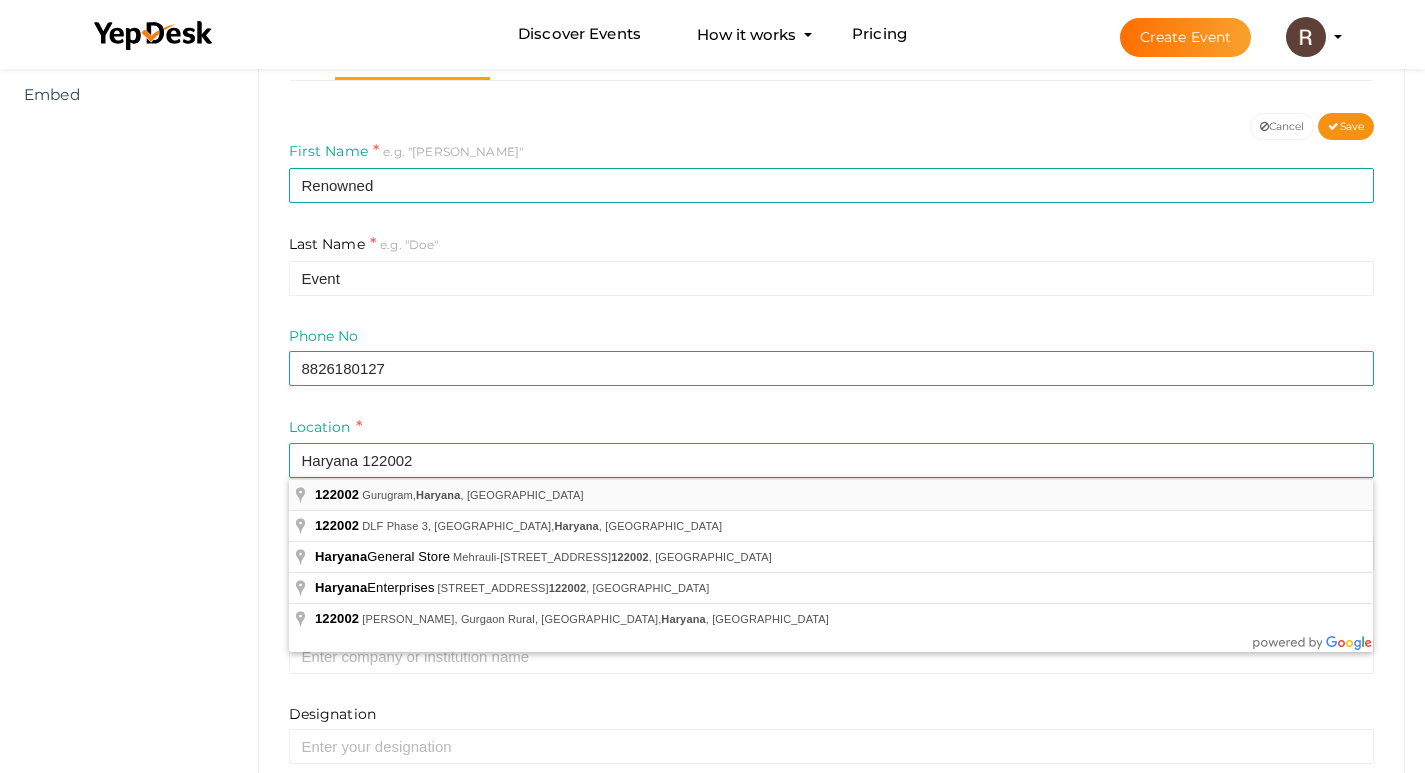 type on "[GEOGRAPHIC_DATA], [GEOGRAPHIC_DATA]" 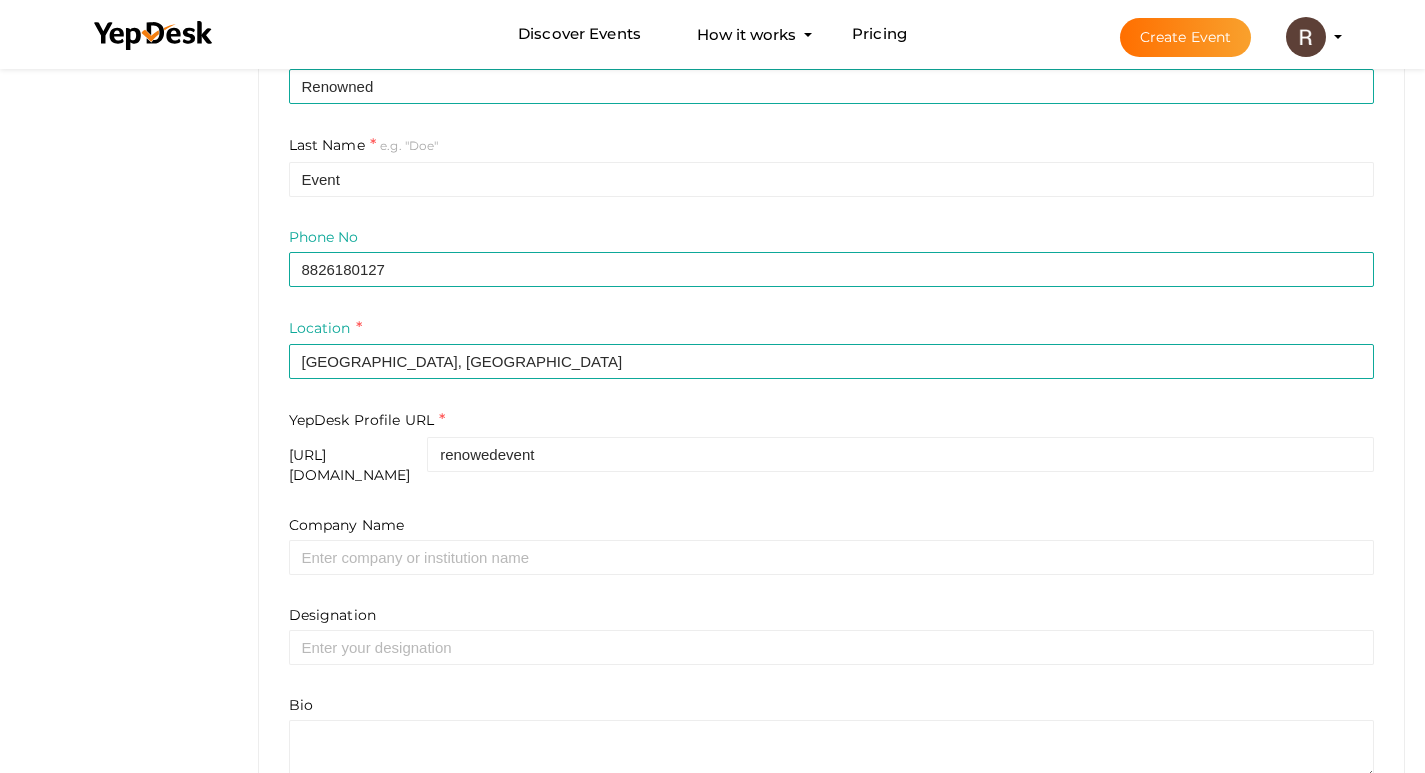 scroll, scrollTop: 500, scrollLeft: 0, axis: vertical 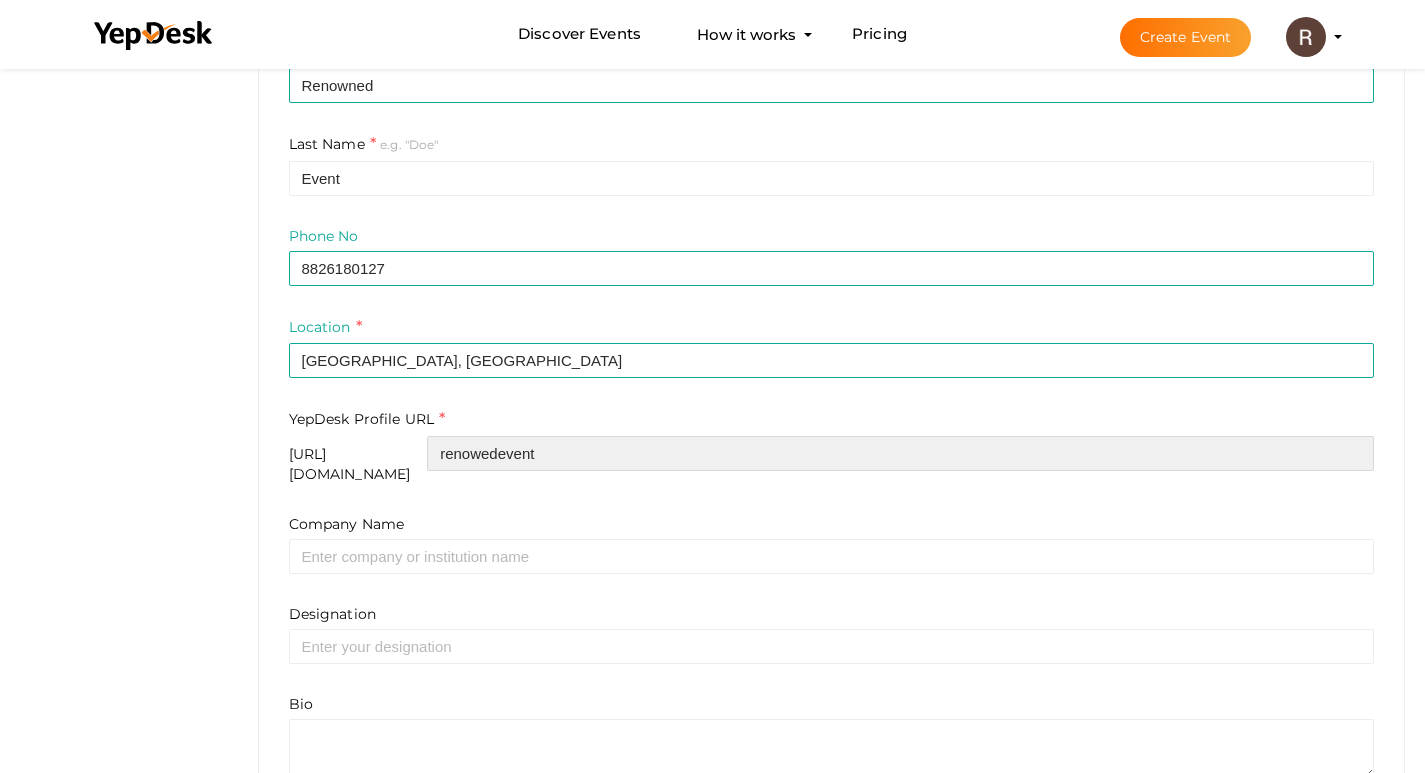click on "renowedevent" at bounding box center [900, 453] 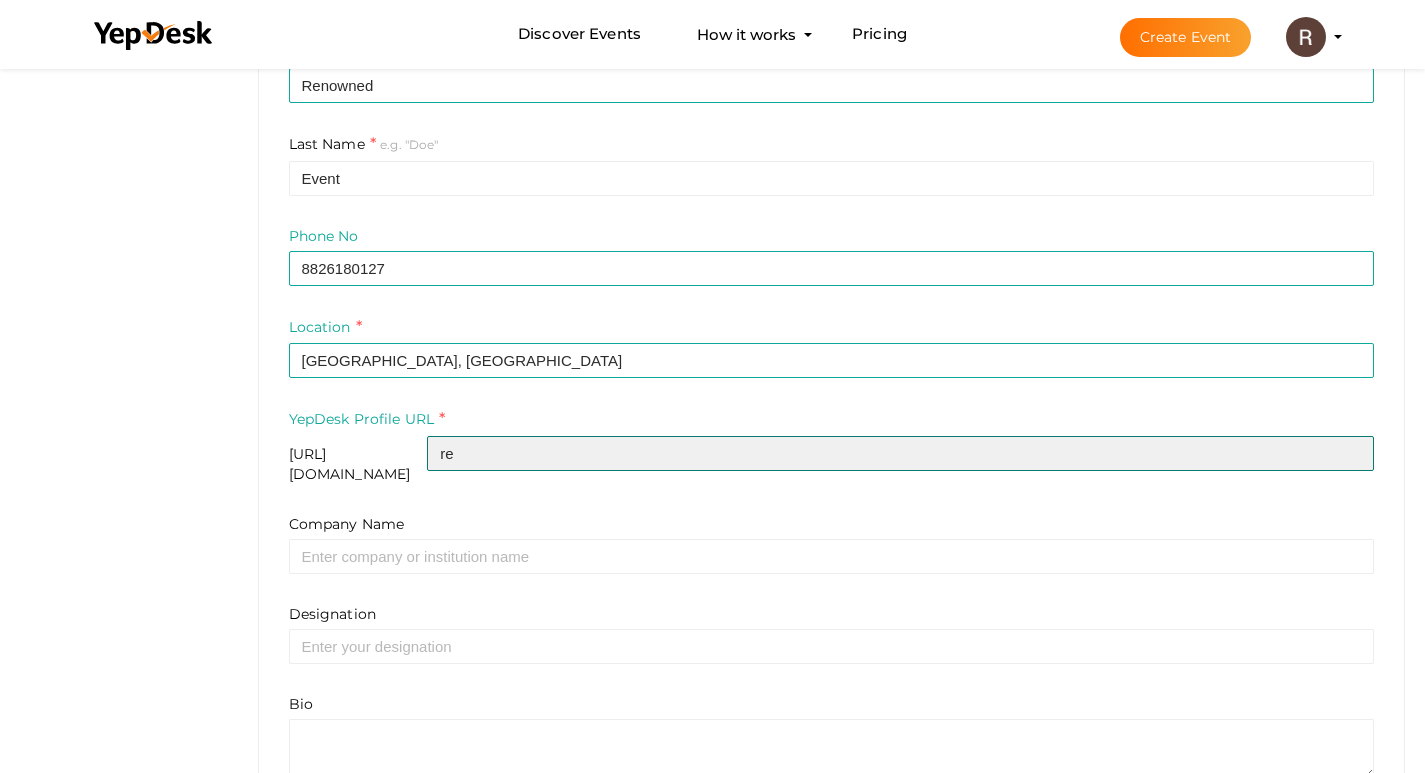 type on "r" 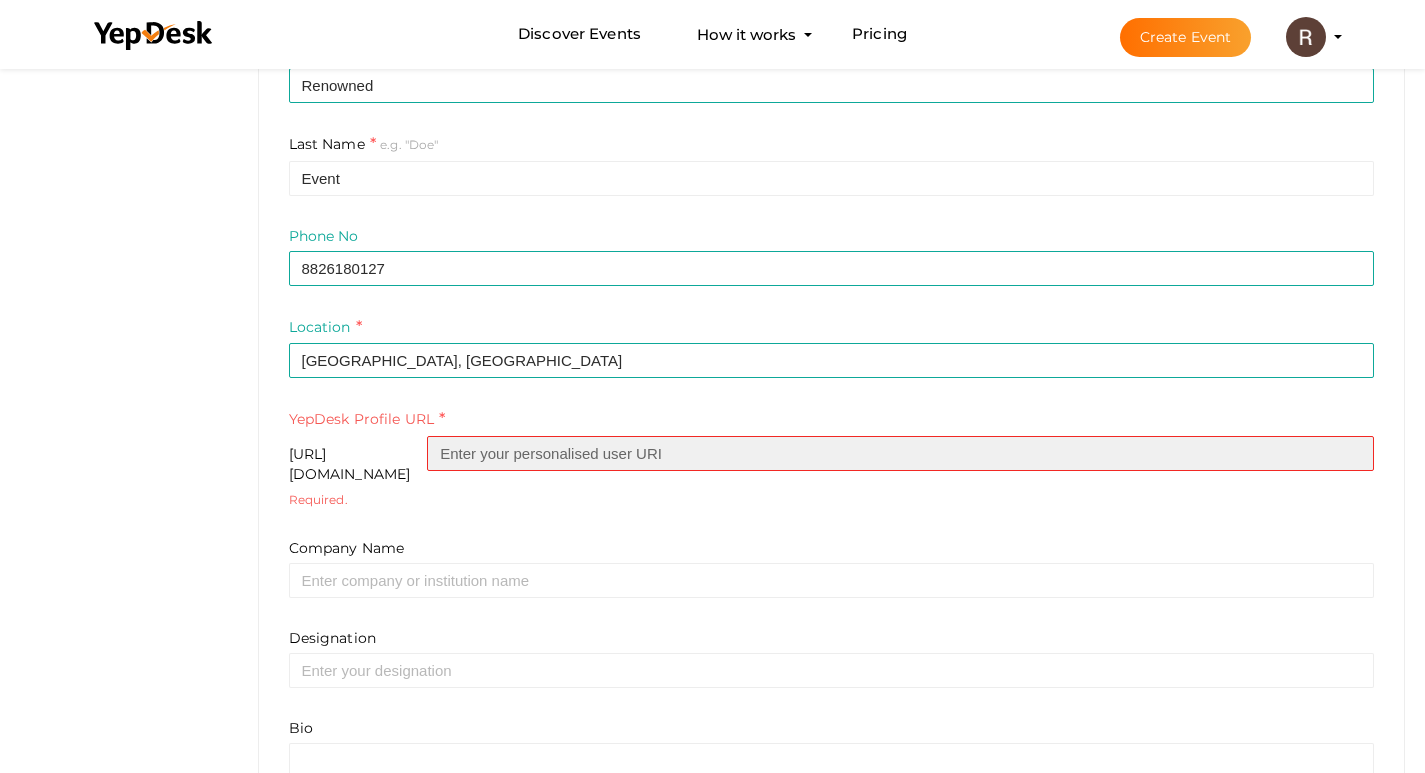 paste on "https-renownedevents-in-" 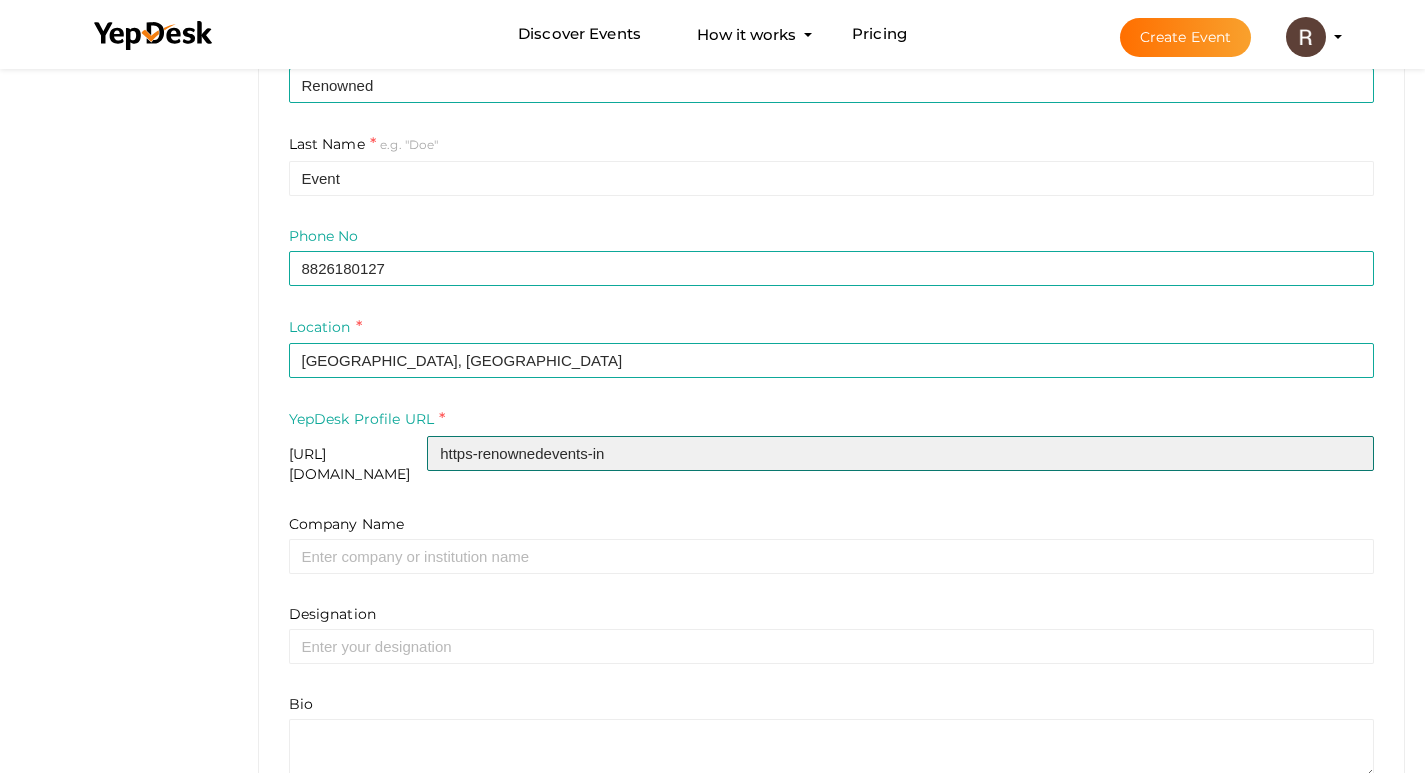 scroll, scrollTop: 600, scrollLeft: 0, axis: vertical 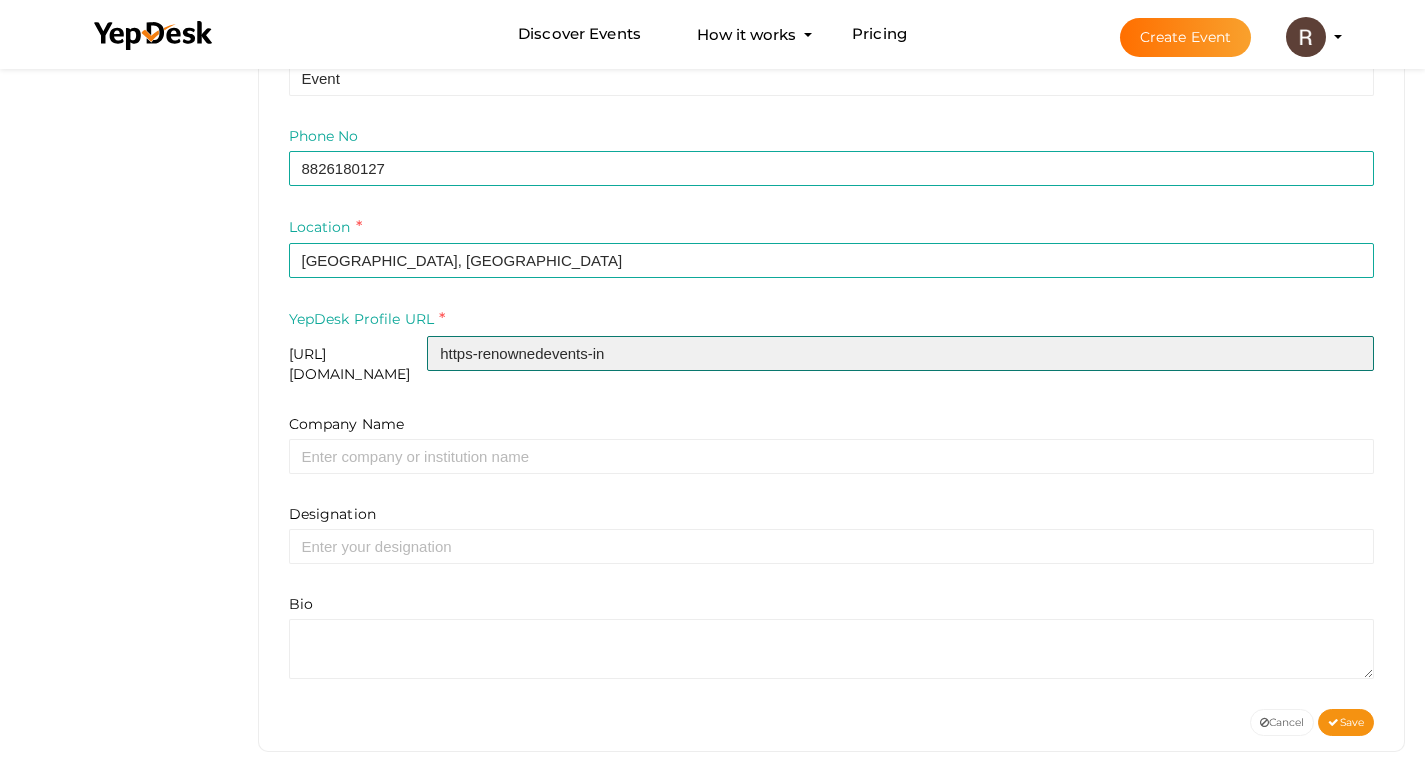 type on "https-renownedevents-in" 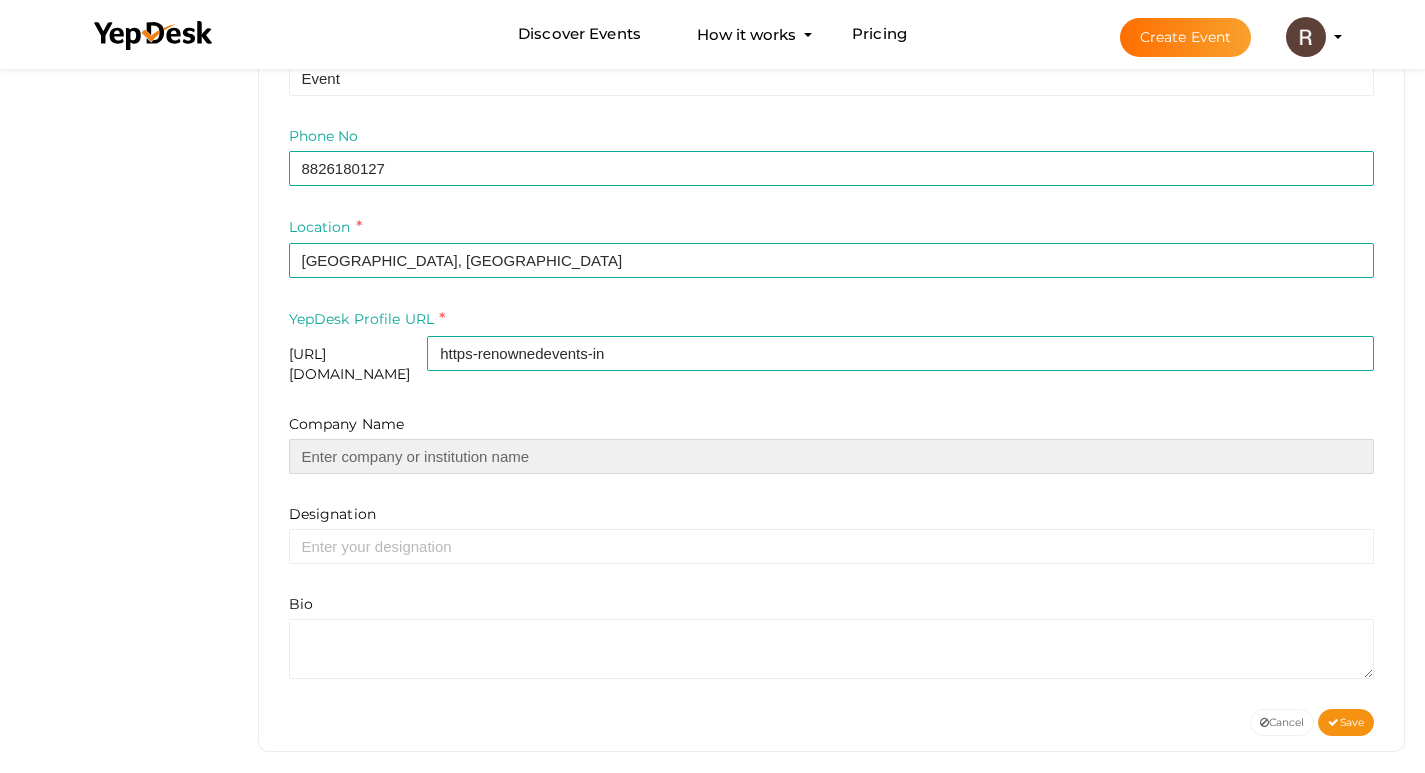 click at bounding box center [832, 456] 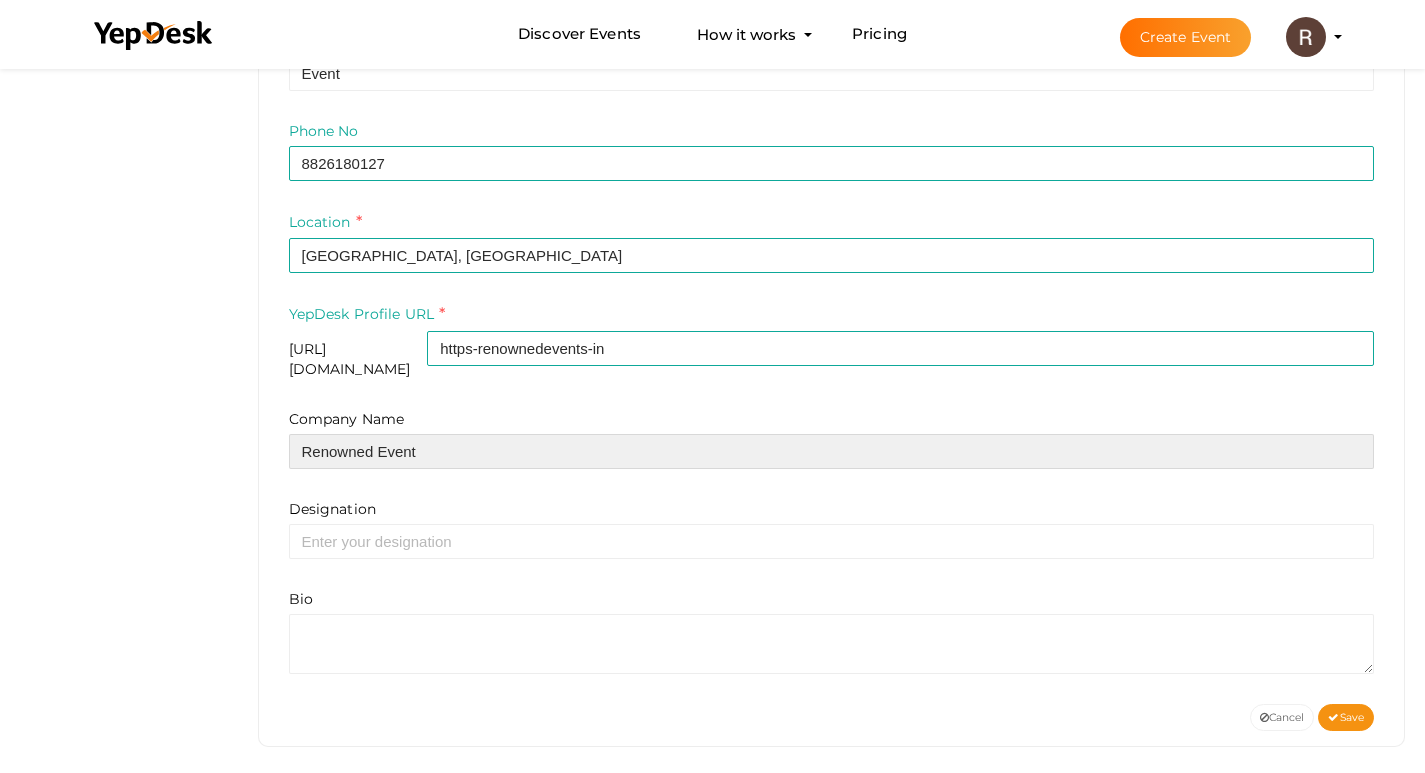 scroll, scrollTop: 606, scrollLeft: 0, axis: vertical 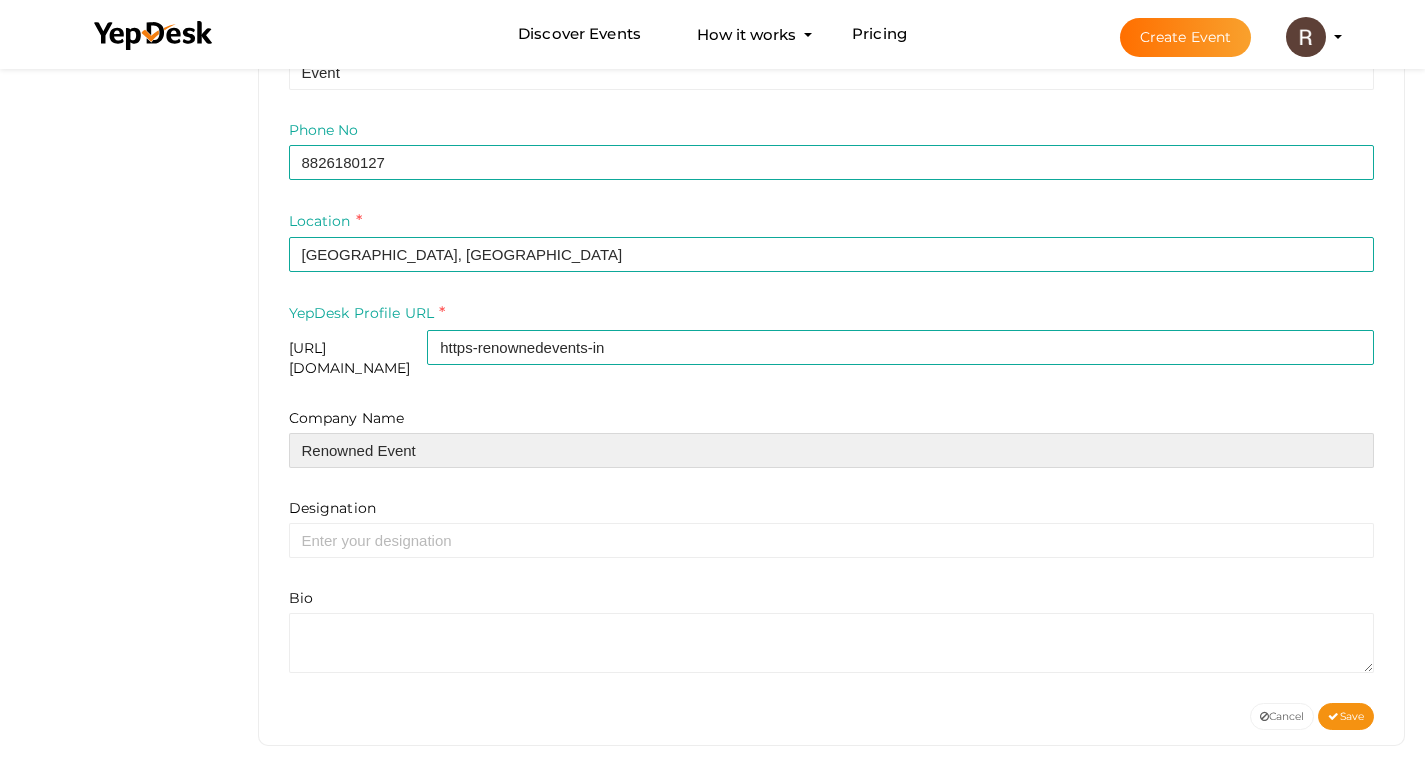 type on "Renowned Event" 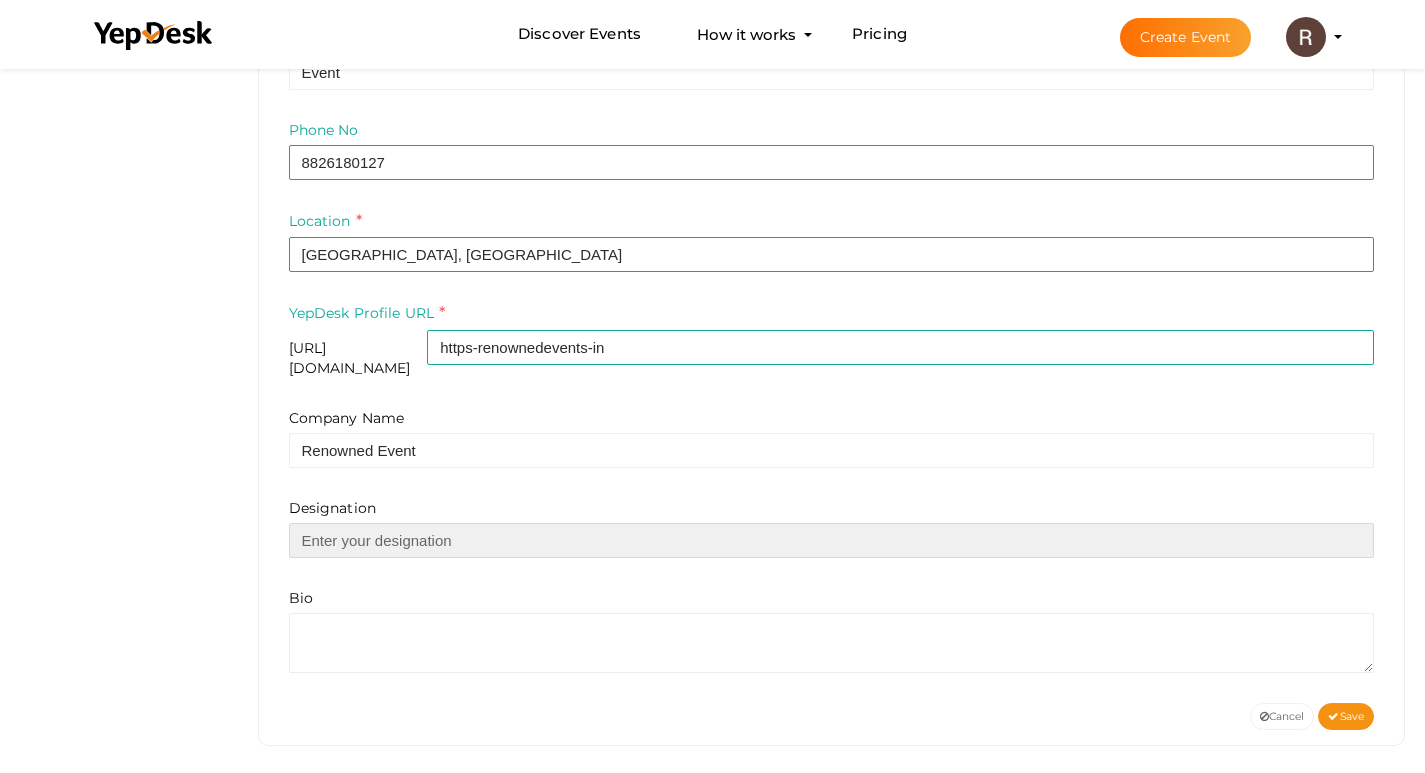 click at bounding box center [832, 540] 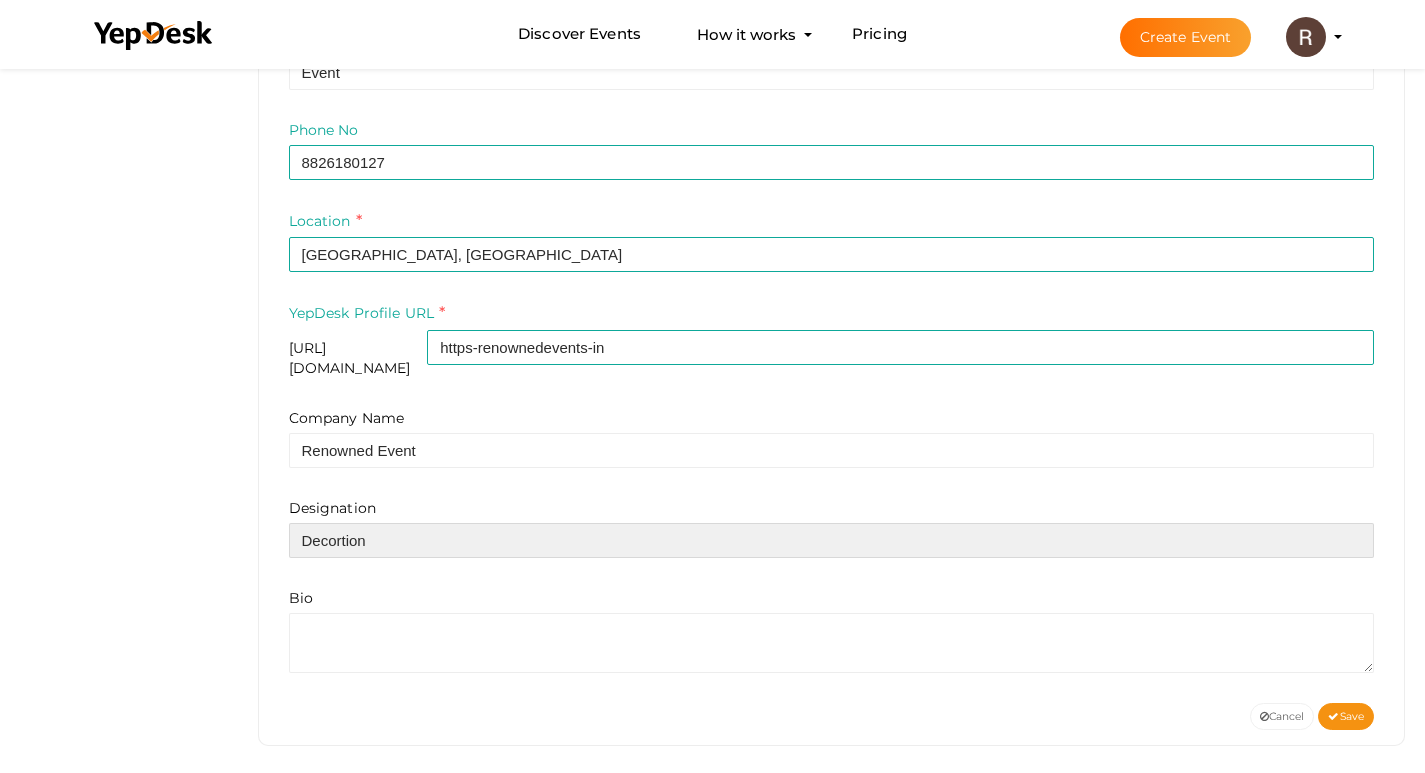 type on "Decortion" 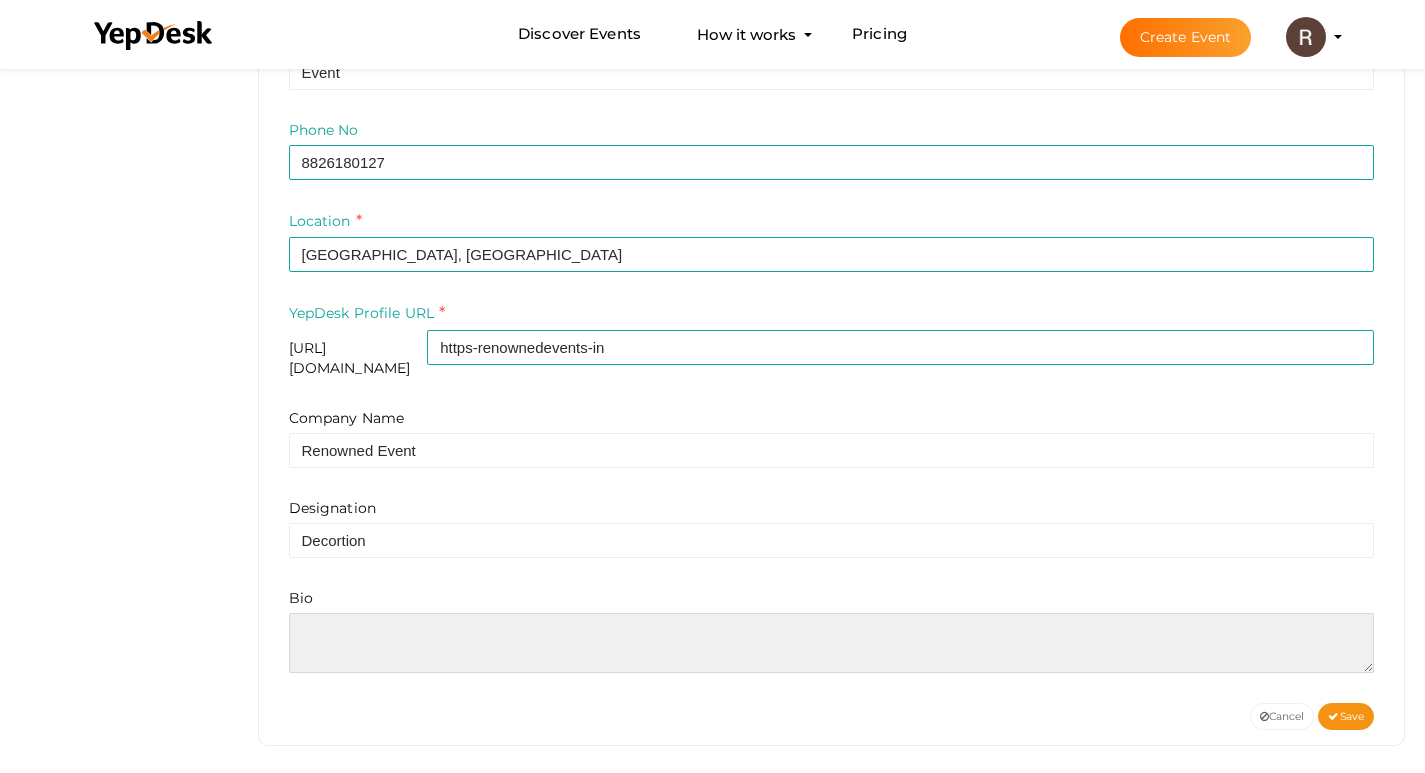 click at bounding box center [832, 643] 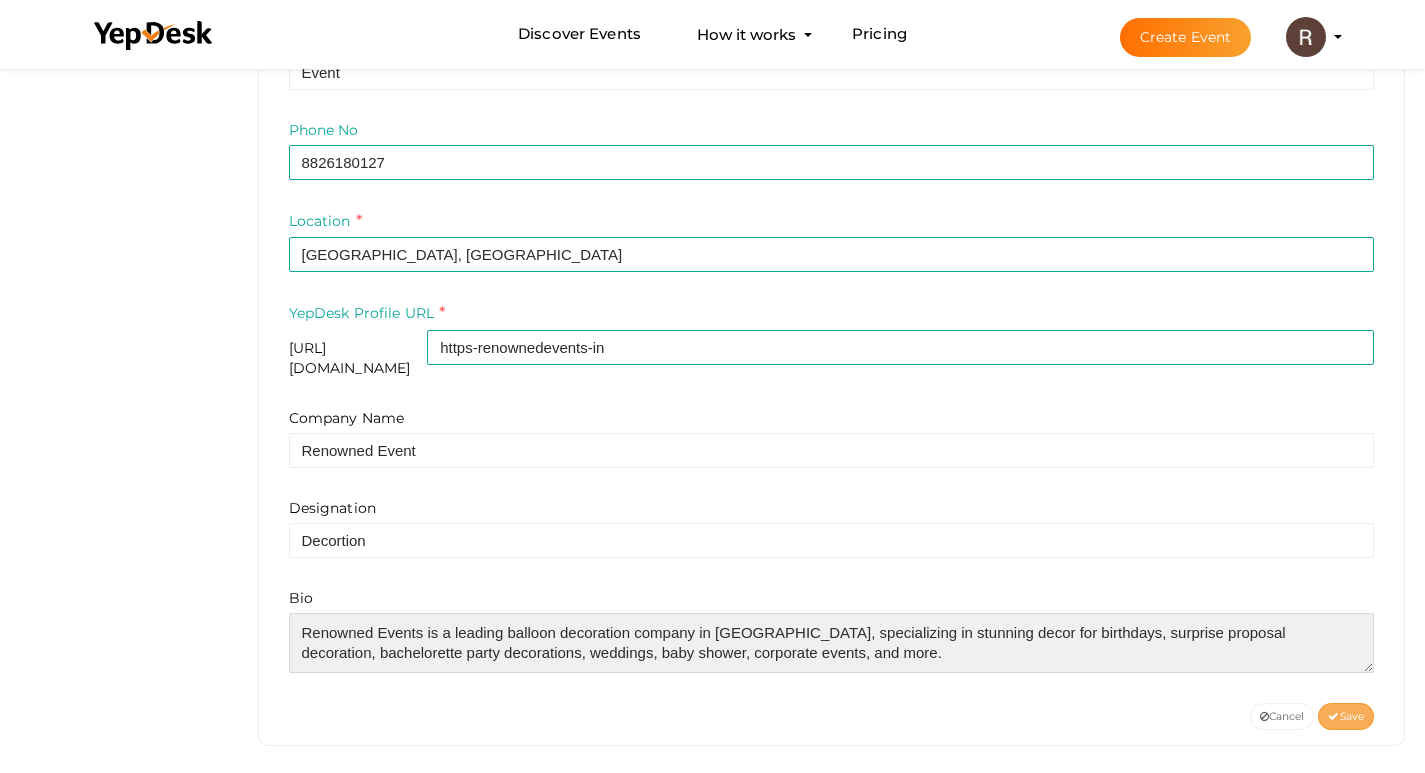type on "Renowned Events is a leading balloon decoration company in [GEOGRAPHIC_DATA], specializing in stunning decor for birthdays, surprise proposal decoration, bachelorette party decorations, weddings, baby shower, corporate events, and more." 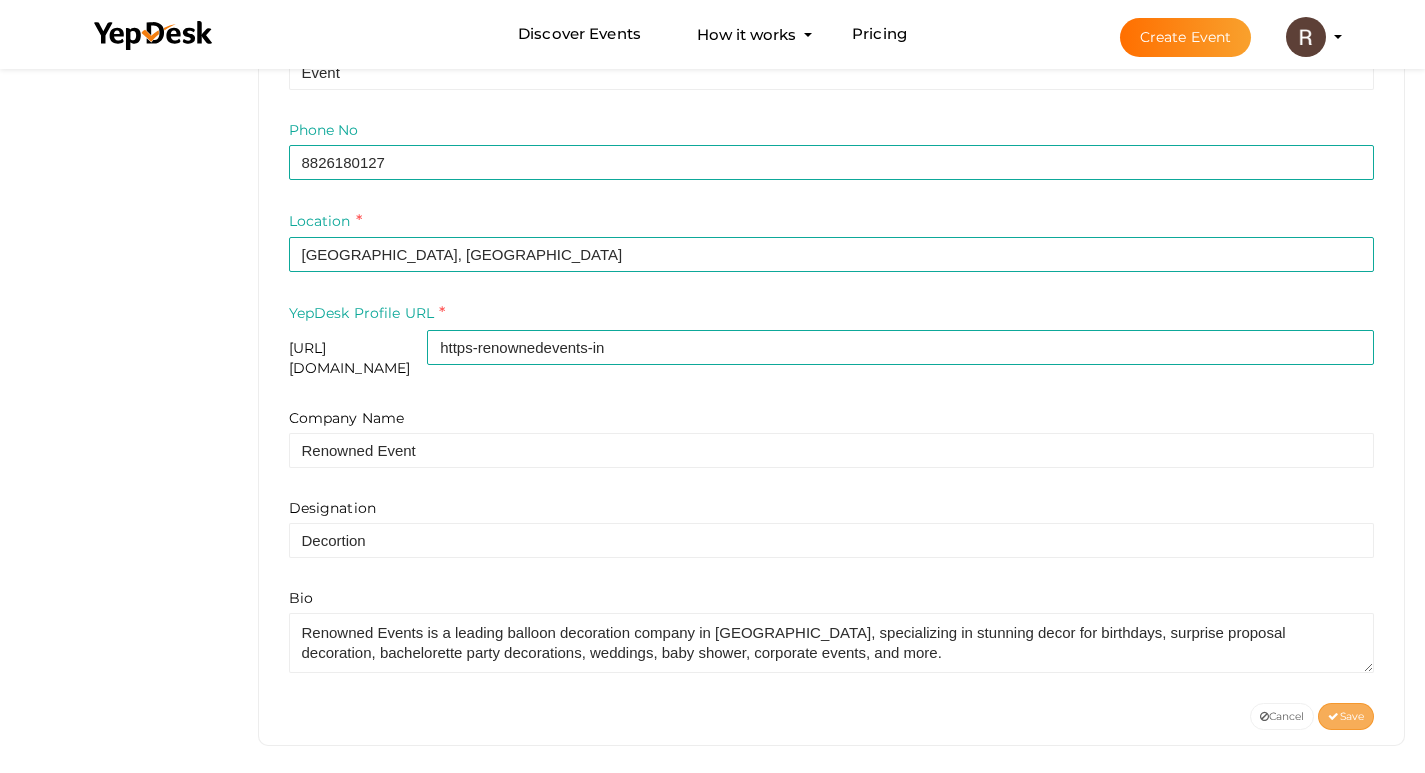 click on "Save" at bounding box center [1346, 716] 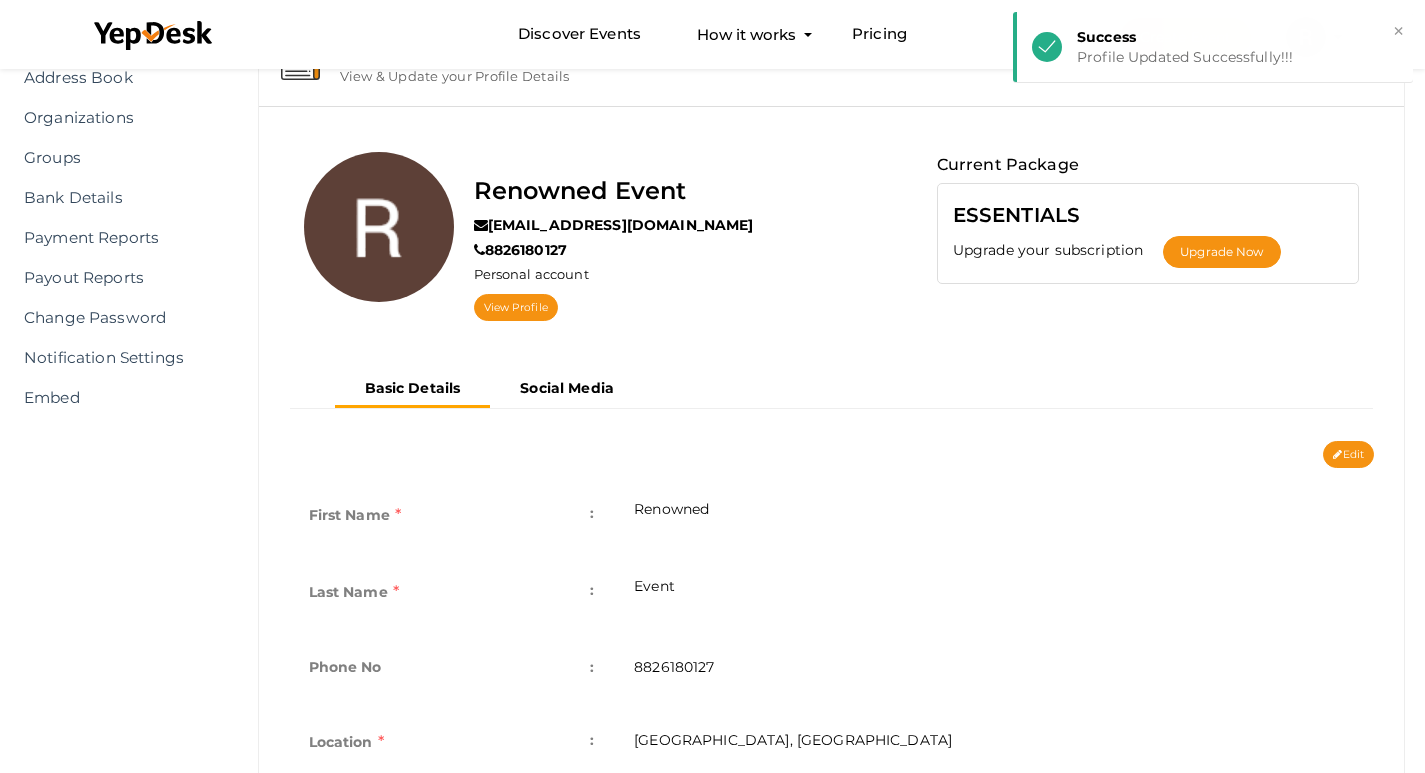 scroll, scrollTop: 0, scrollLeft: 0, axis: both 